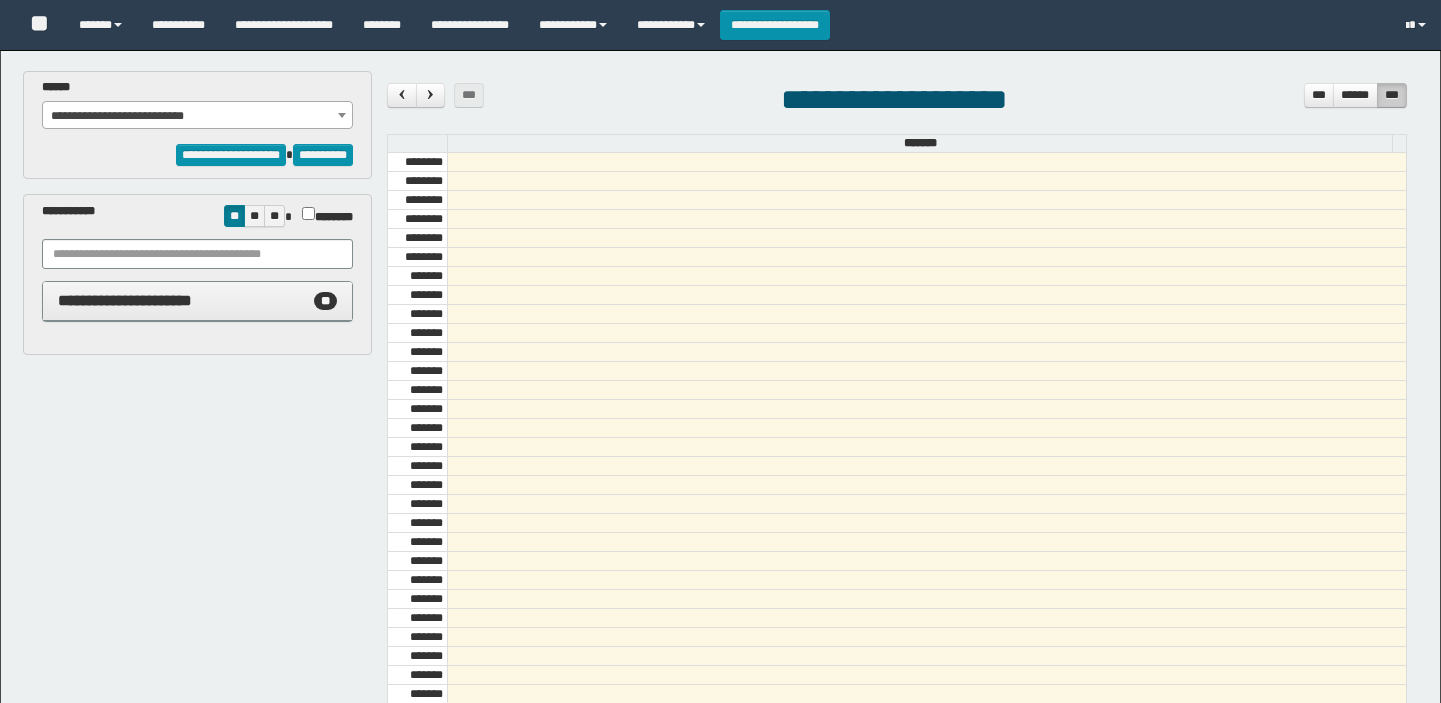 select on "******" 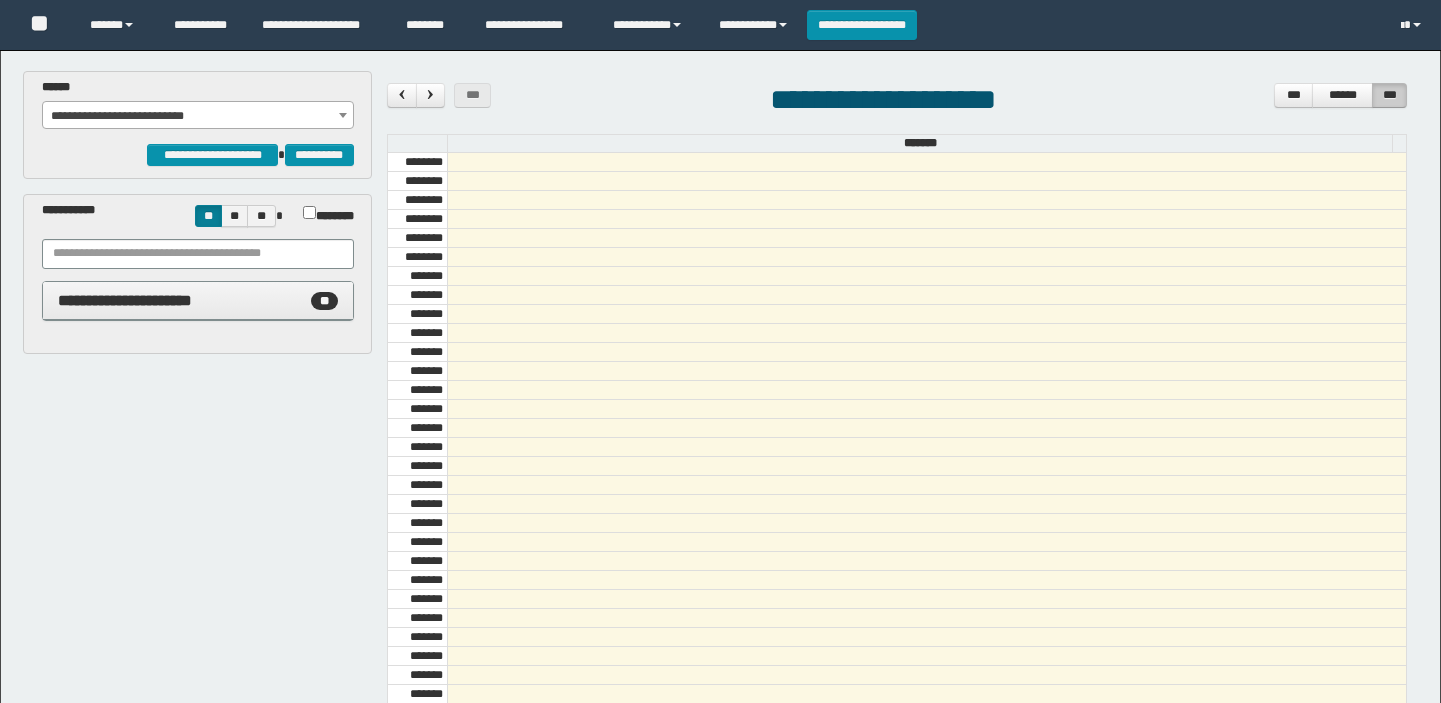 scroll, scrollTop: 0, scrollLeft: 0, axis: both 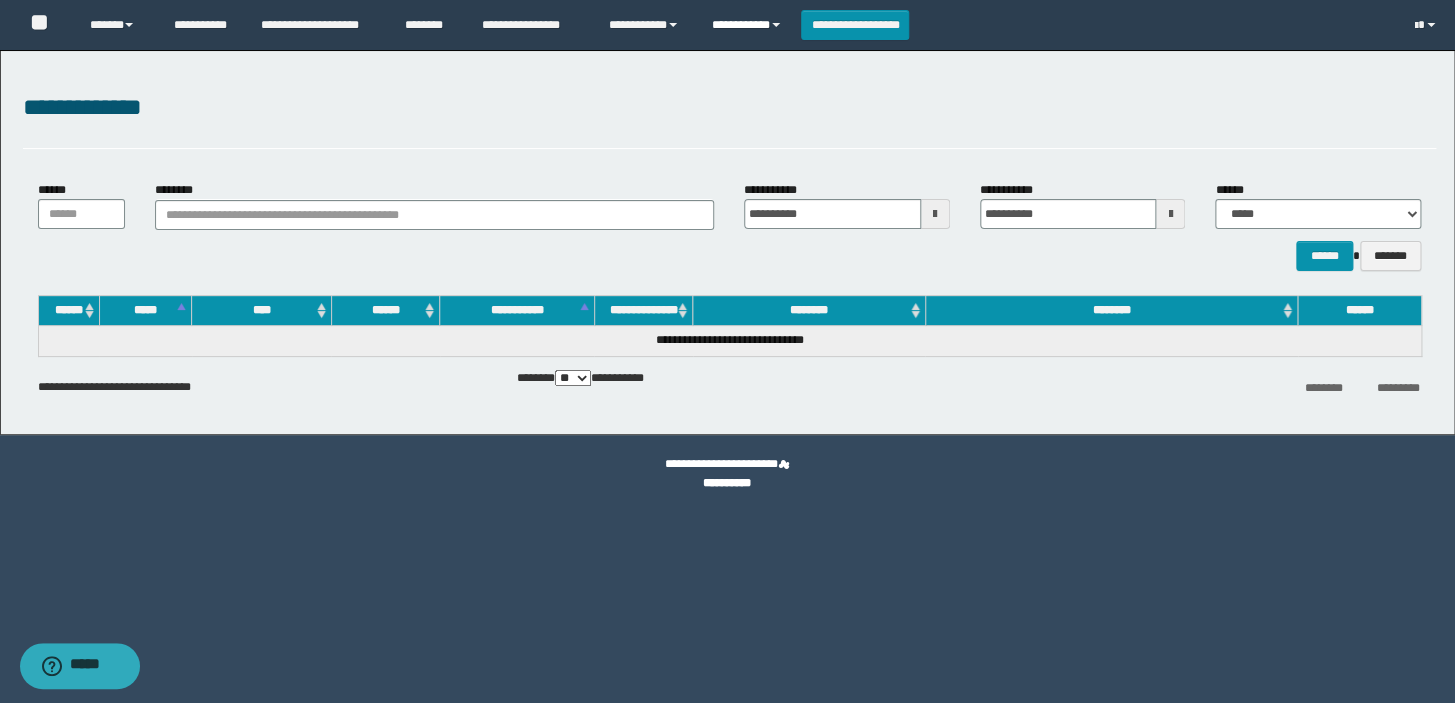 click on "**********" at bounding box center [749, 25] 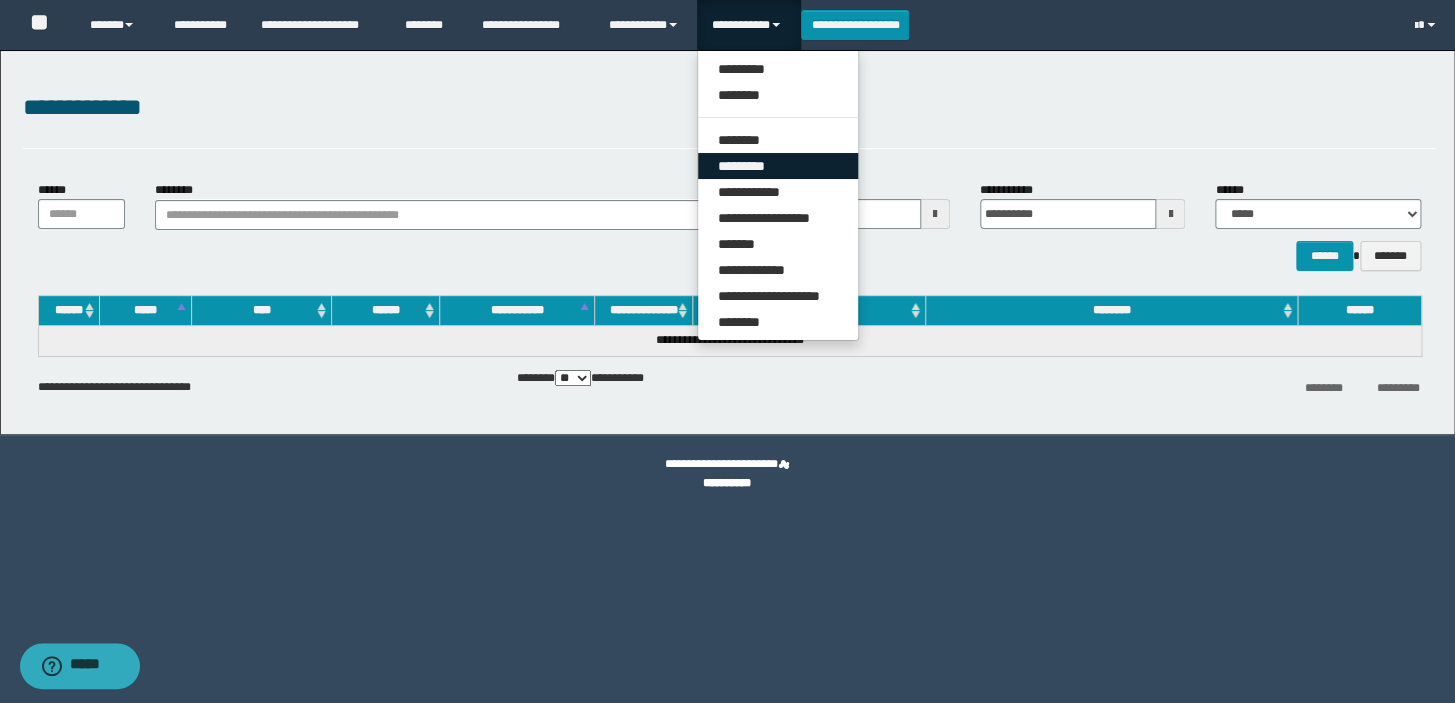 click on "*********" at bounding box center [778, 166] 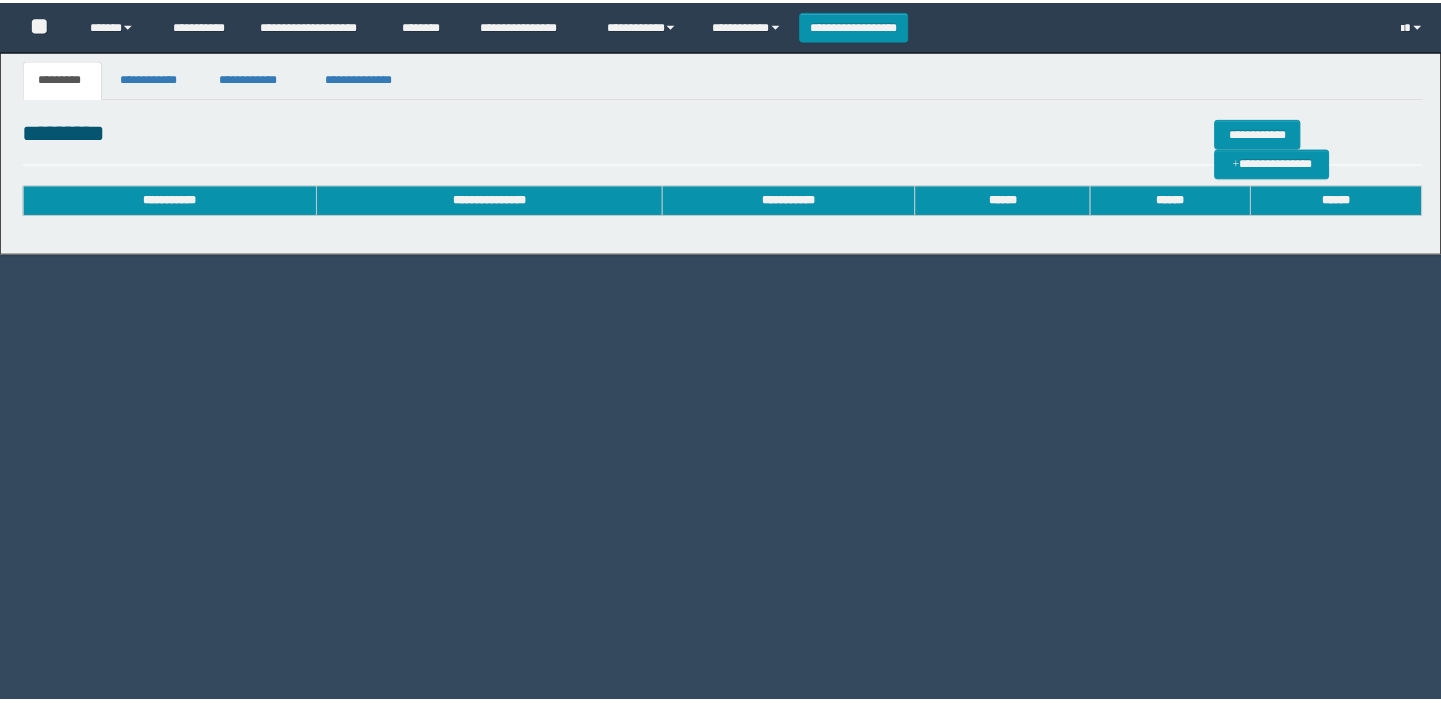 scroll, scrollTop: 0, scrollLeft: 0, axis: both 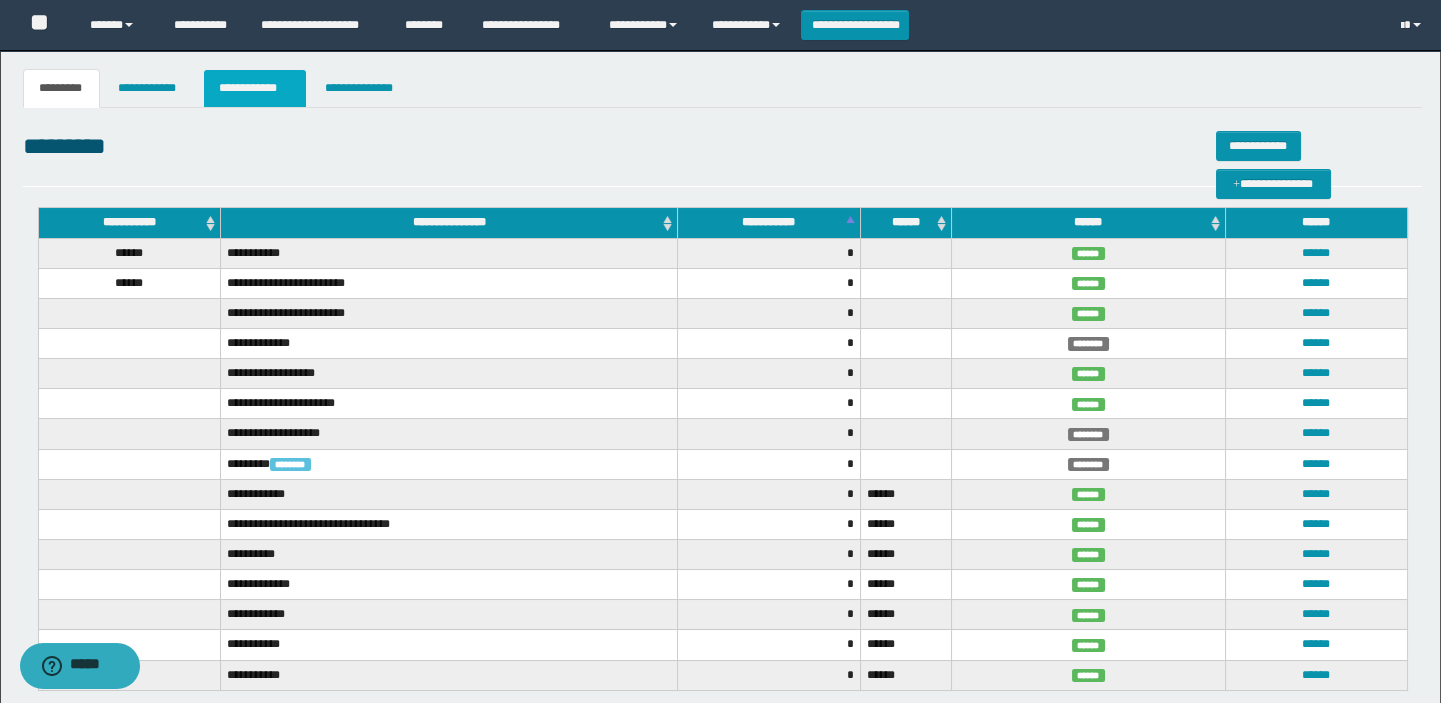 click on "**********" at bounding box center (255, 88) 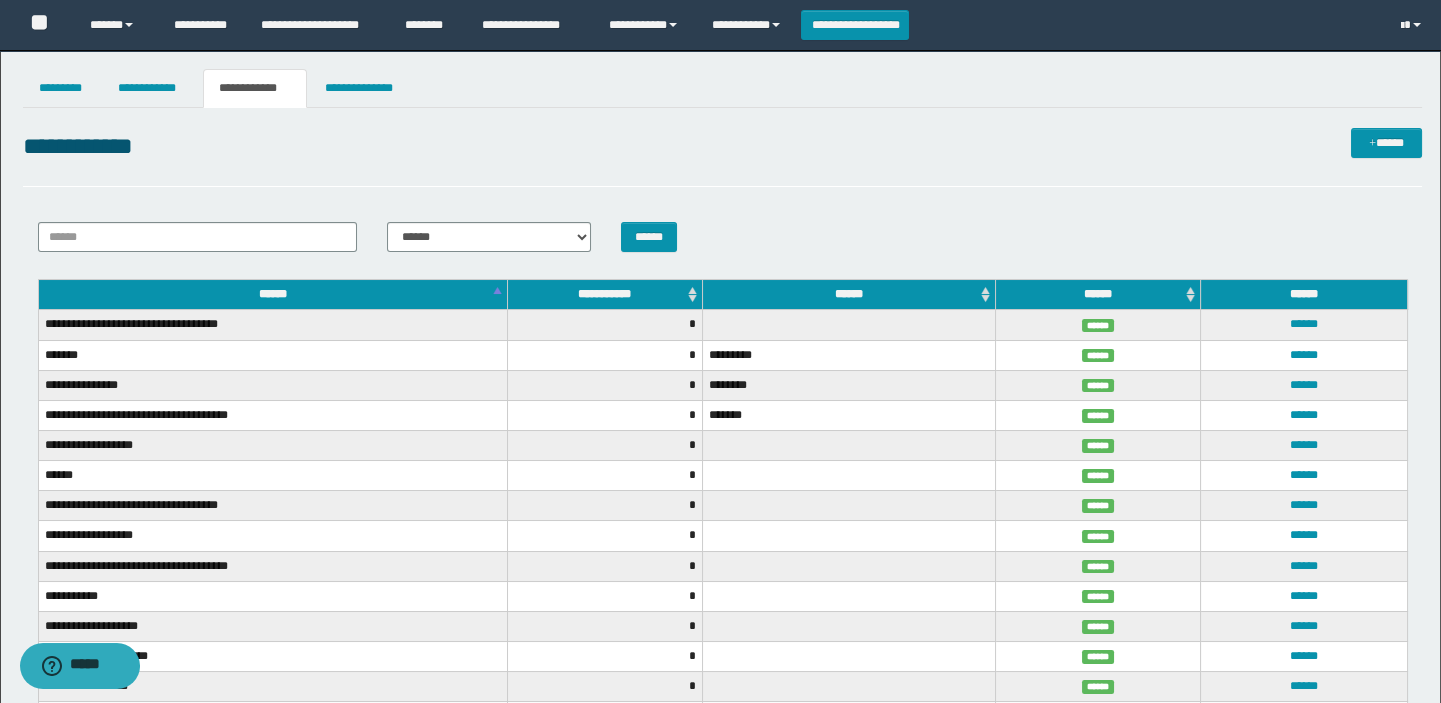 click on "******
******
*****
******
********
******" at bounding box center (723, 237) 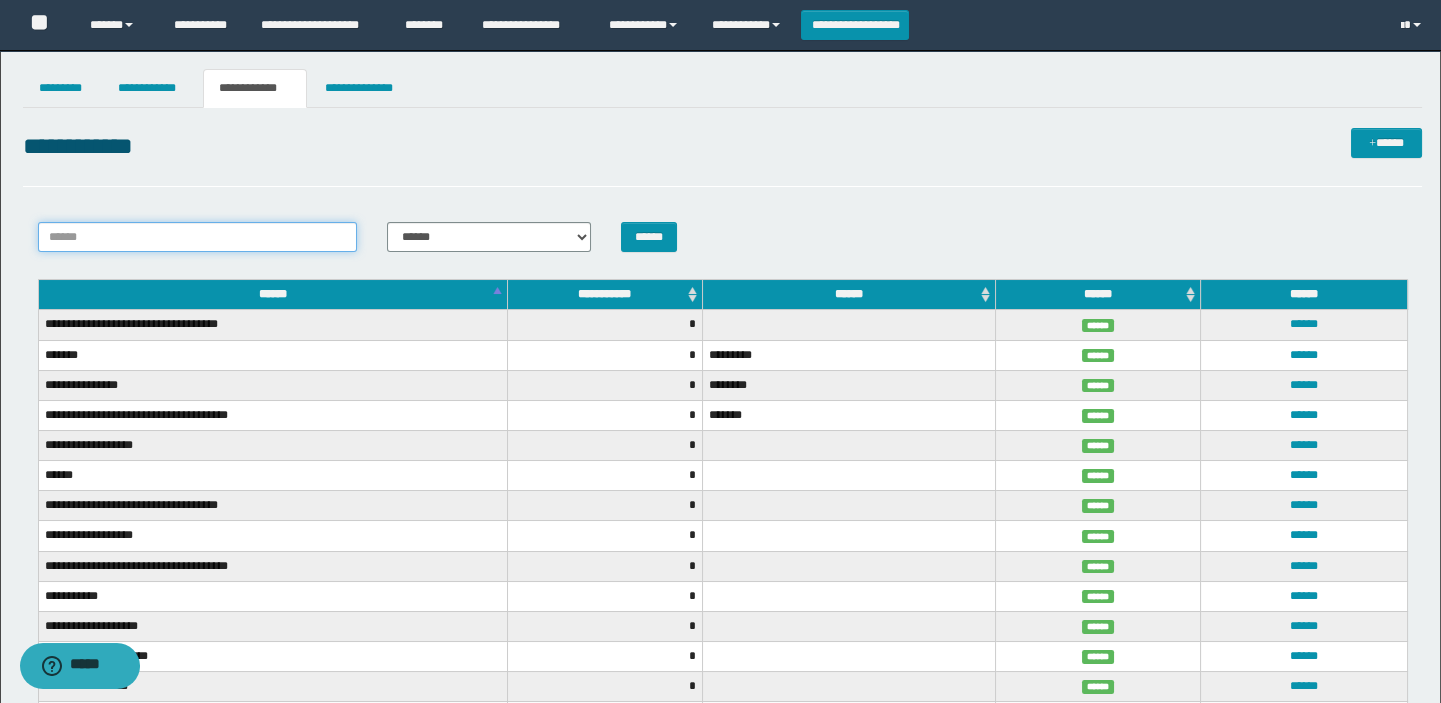 click on "******" at bounding box center (198, 237) 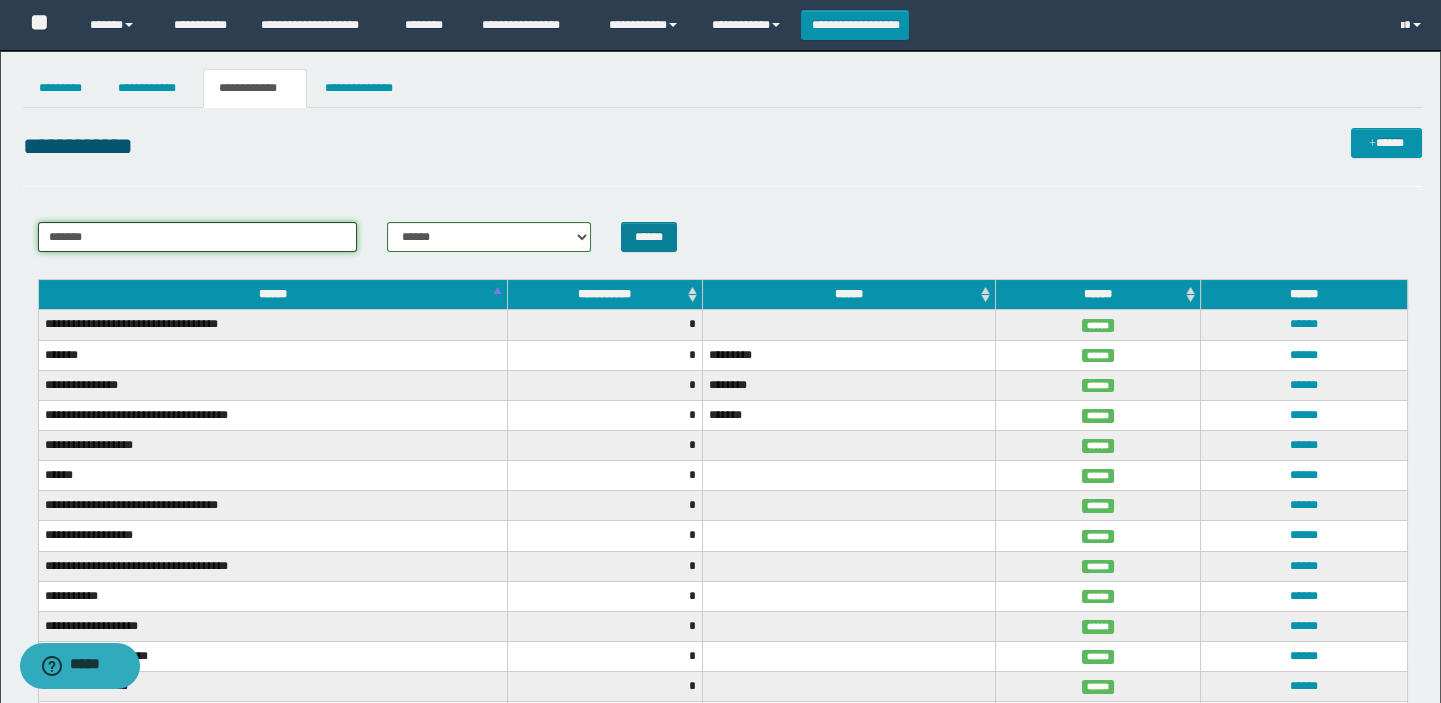 type on "*******" 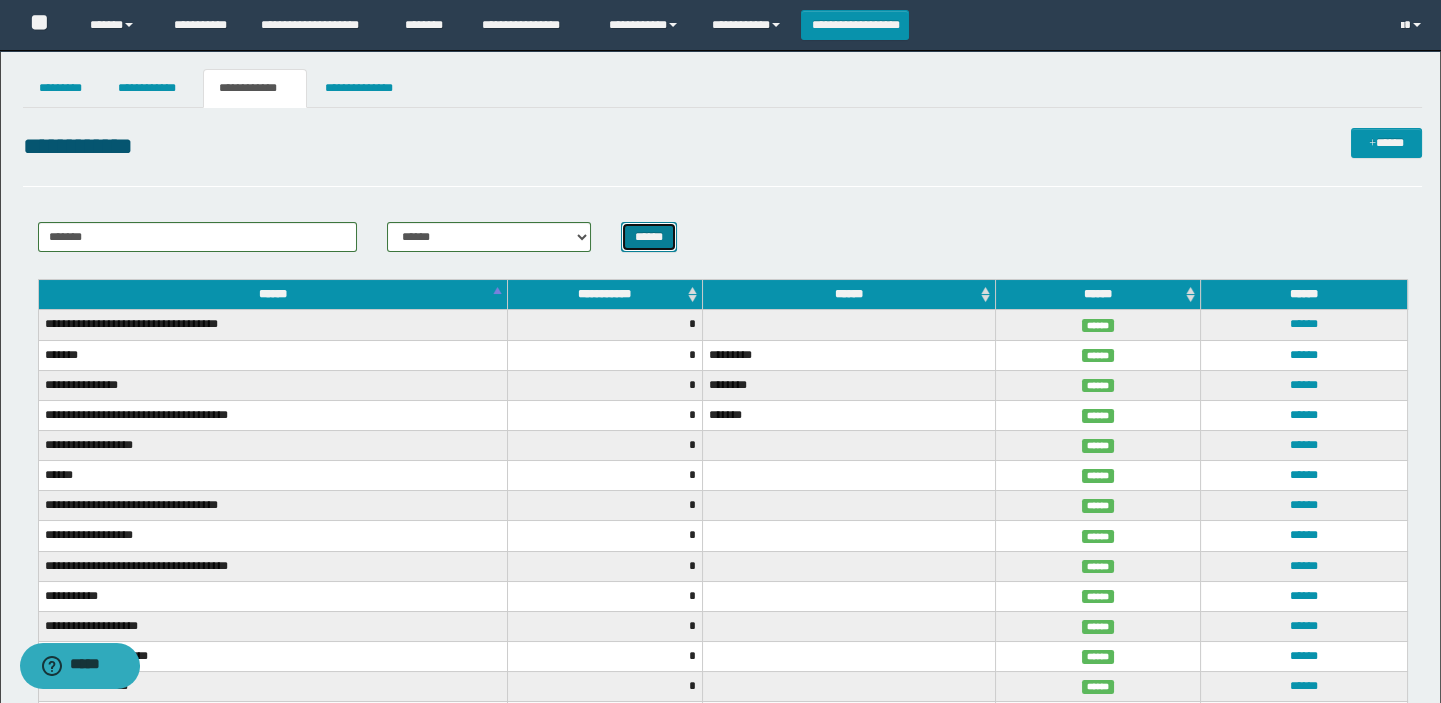 click on "******" at bounding box center [649, 237] 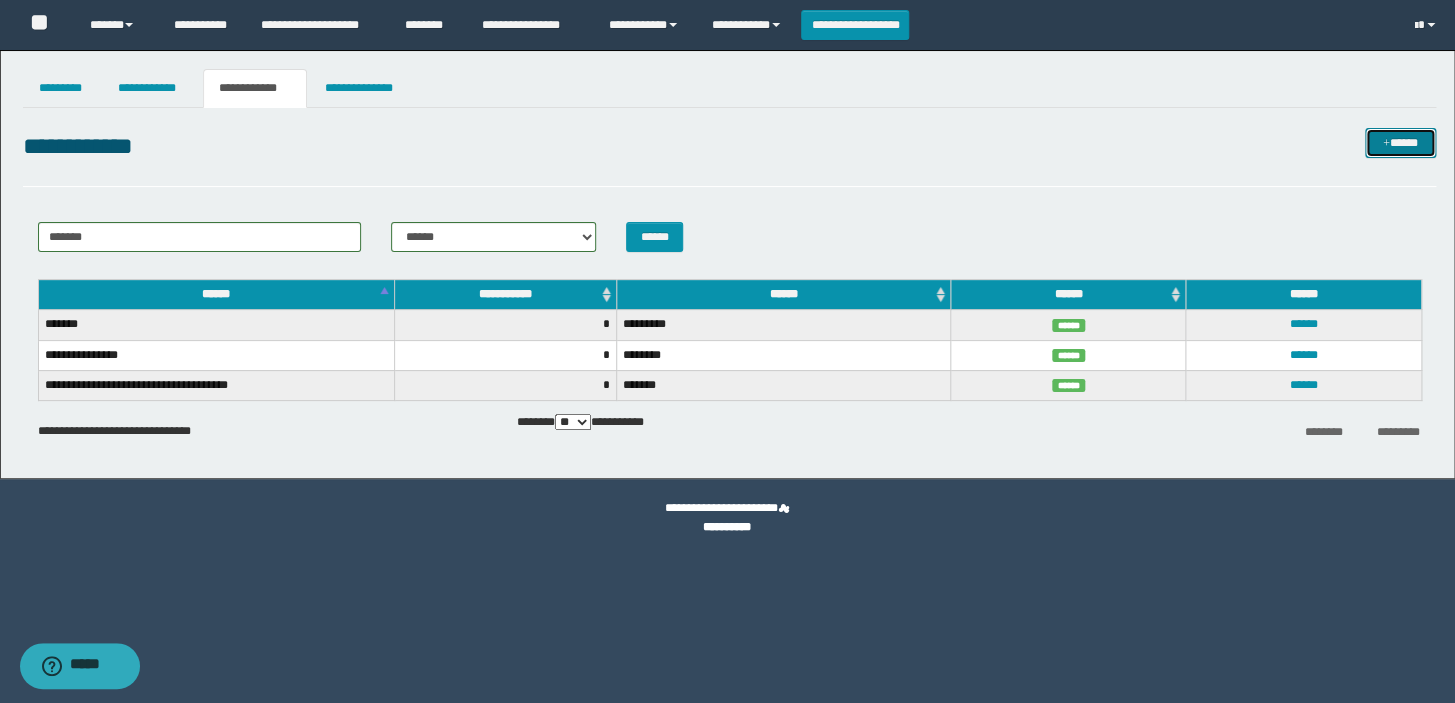 click on "*****" at bounding box center [1400, 143] 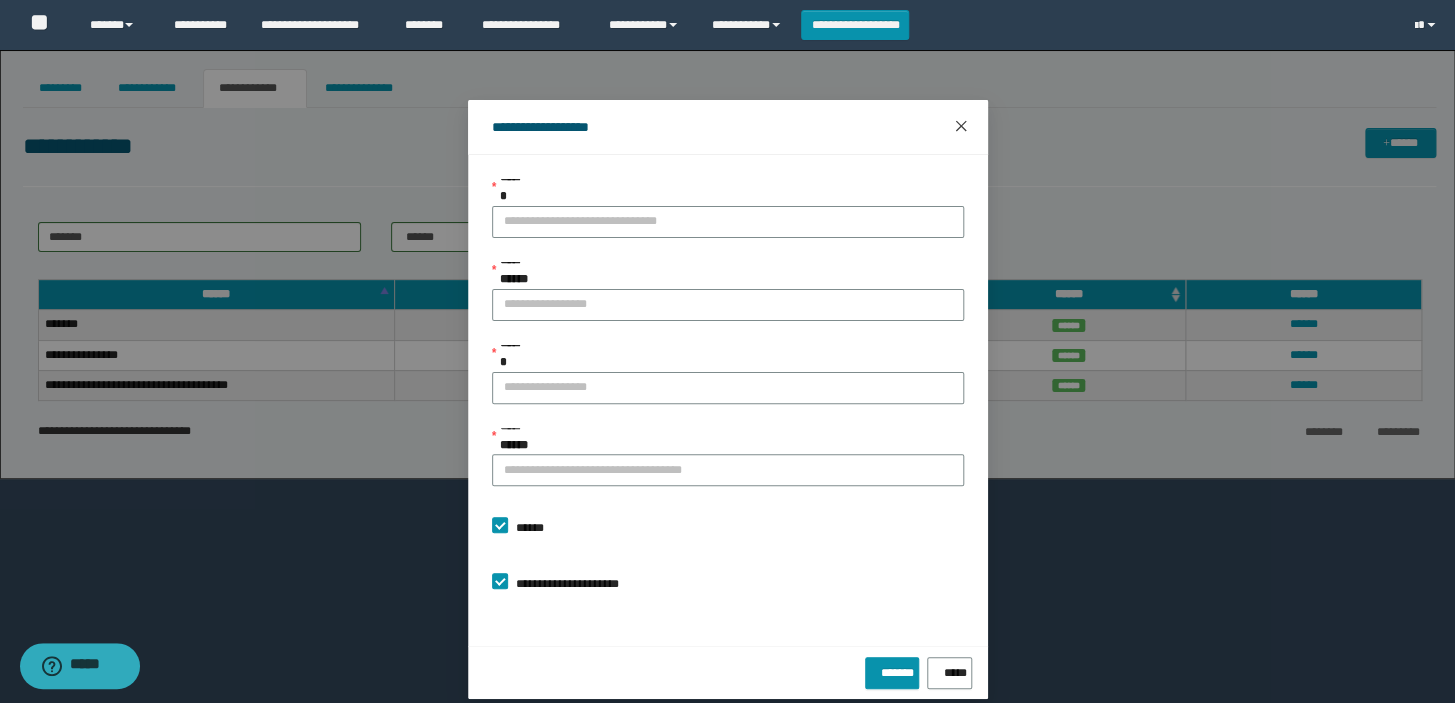 click 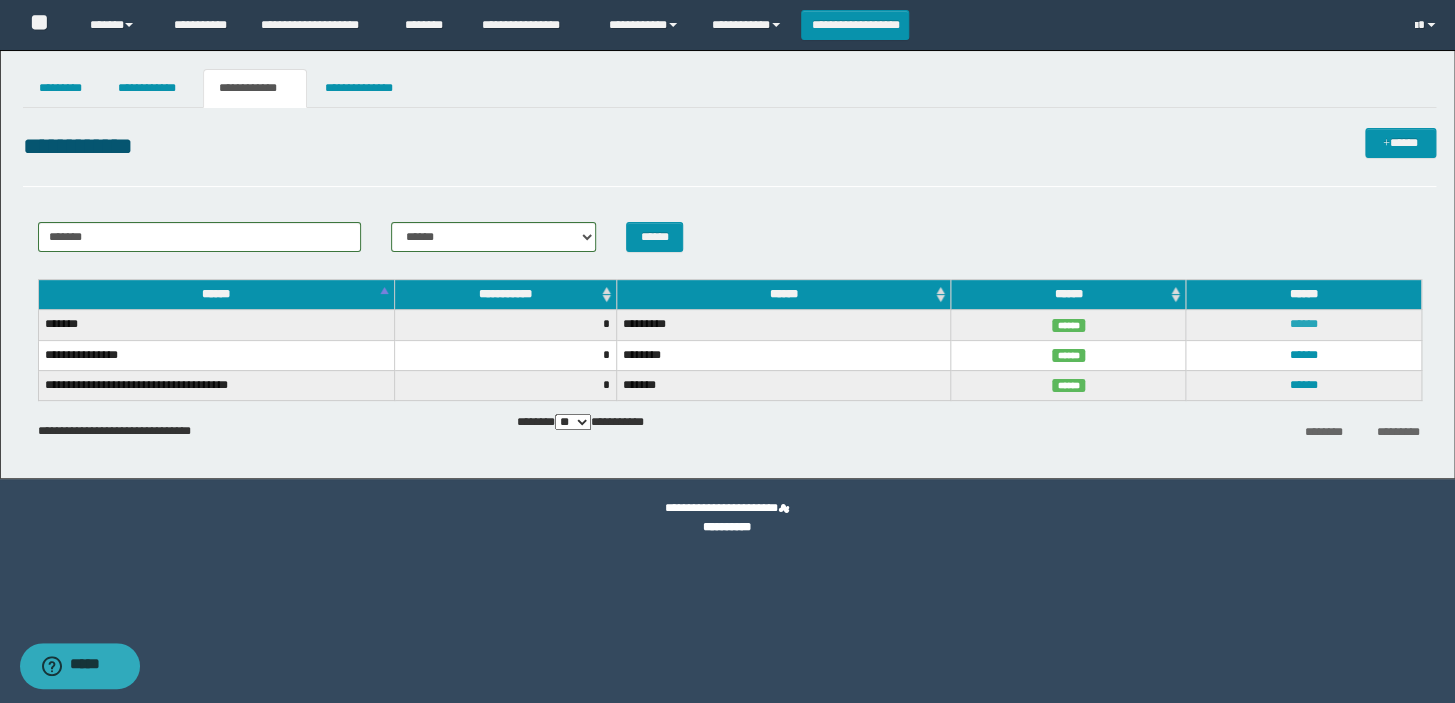 click on "******" at bounding box center [1303, 324] 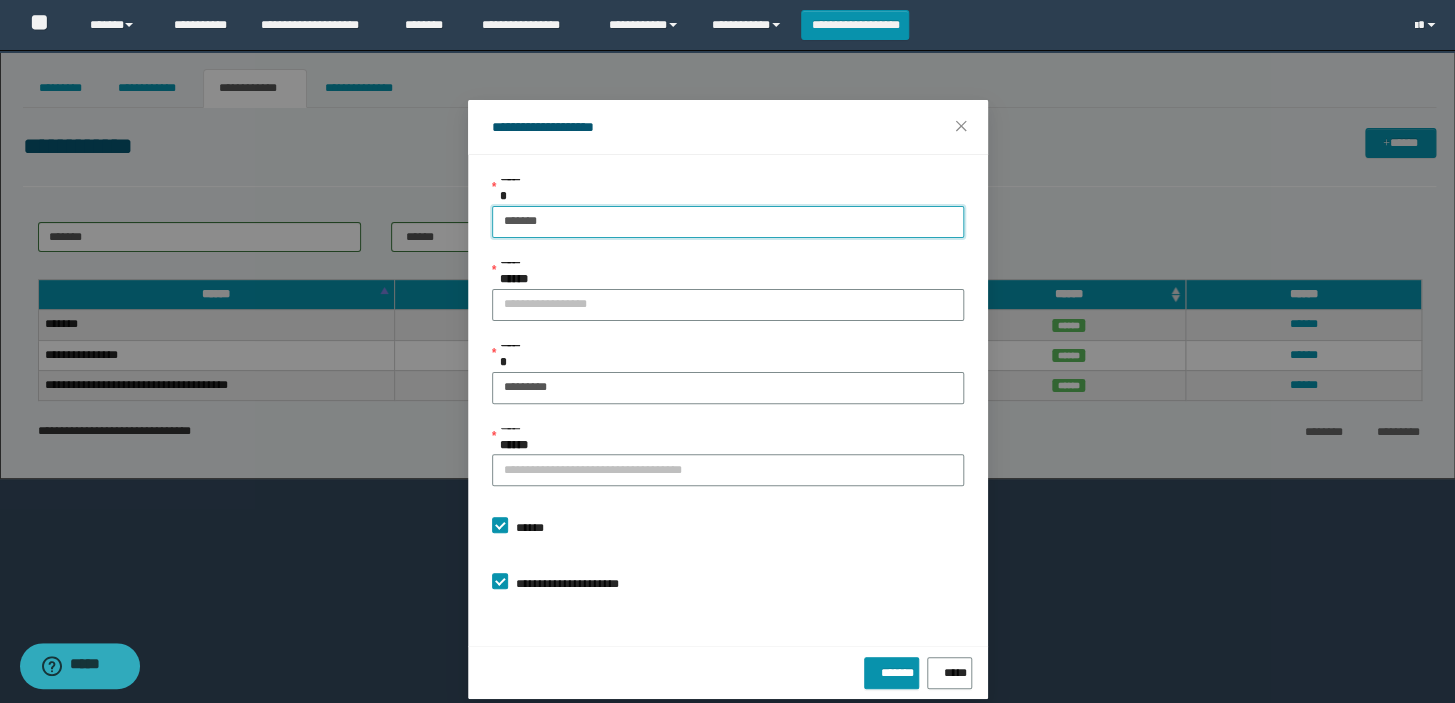 drag, startPoint x: 365, startPoint y: 231, endPoint x: 9, endPoint y: 235, distance: 356.02246 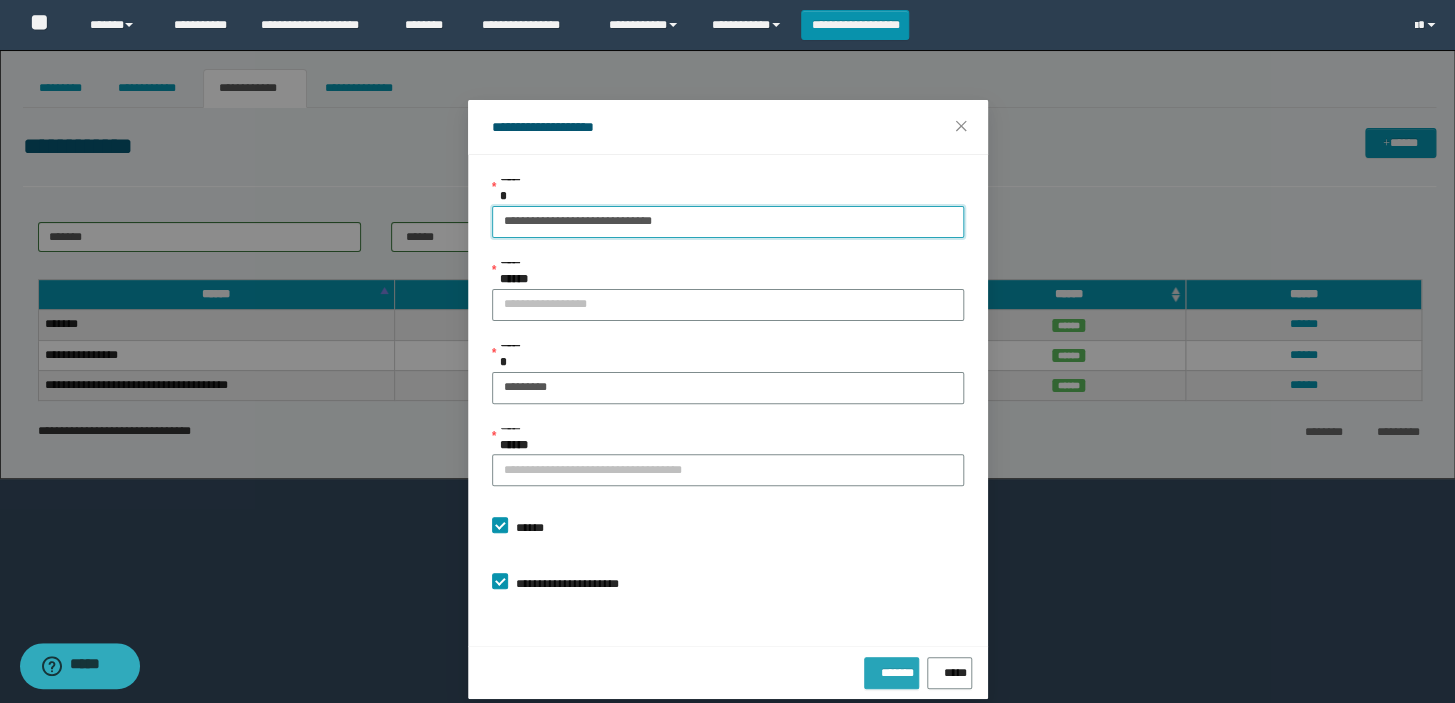 type on "**********" 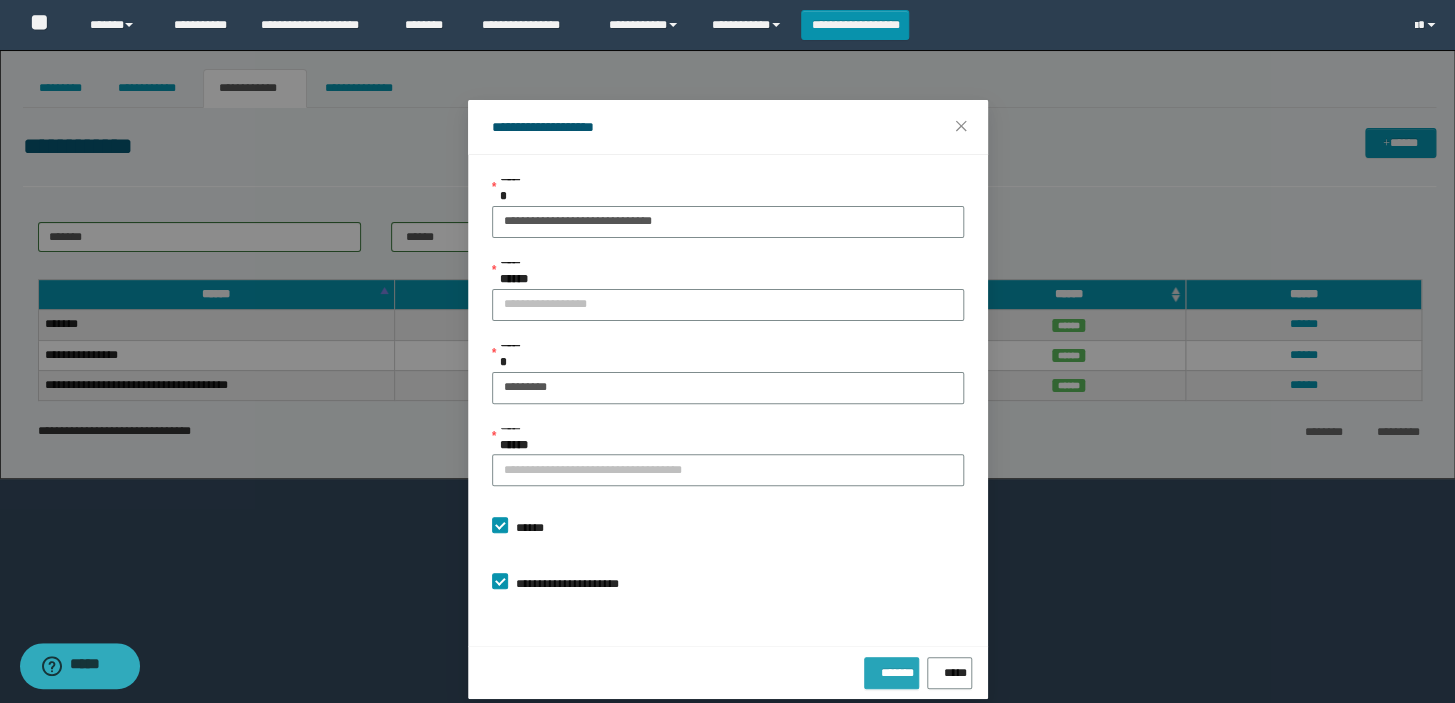click on "*******" at bounding box center (891, 669) 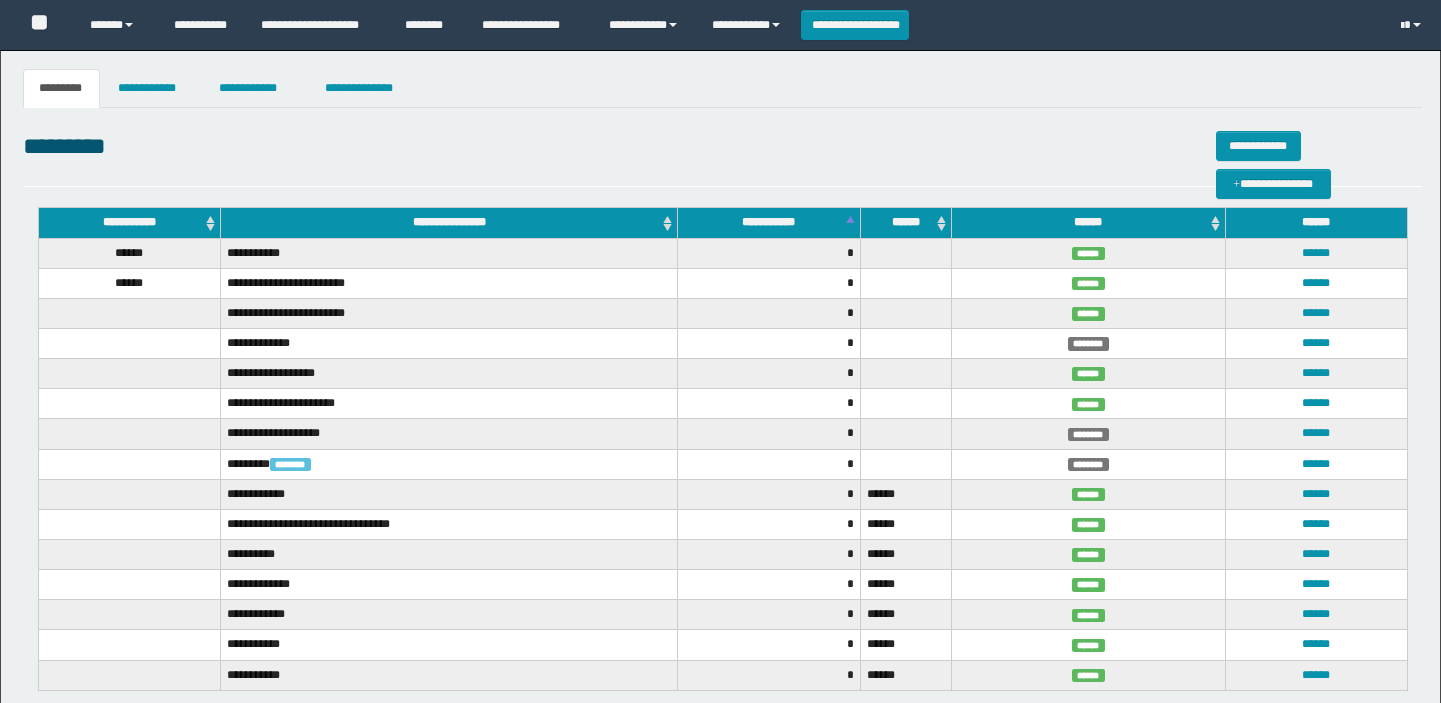 scroll, scrollTop: 0, scrollLeft: 0, axis: both 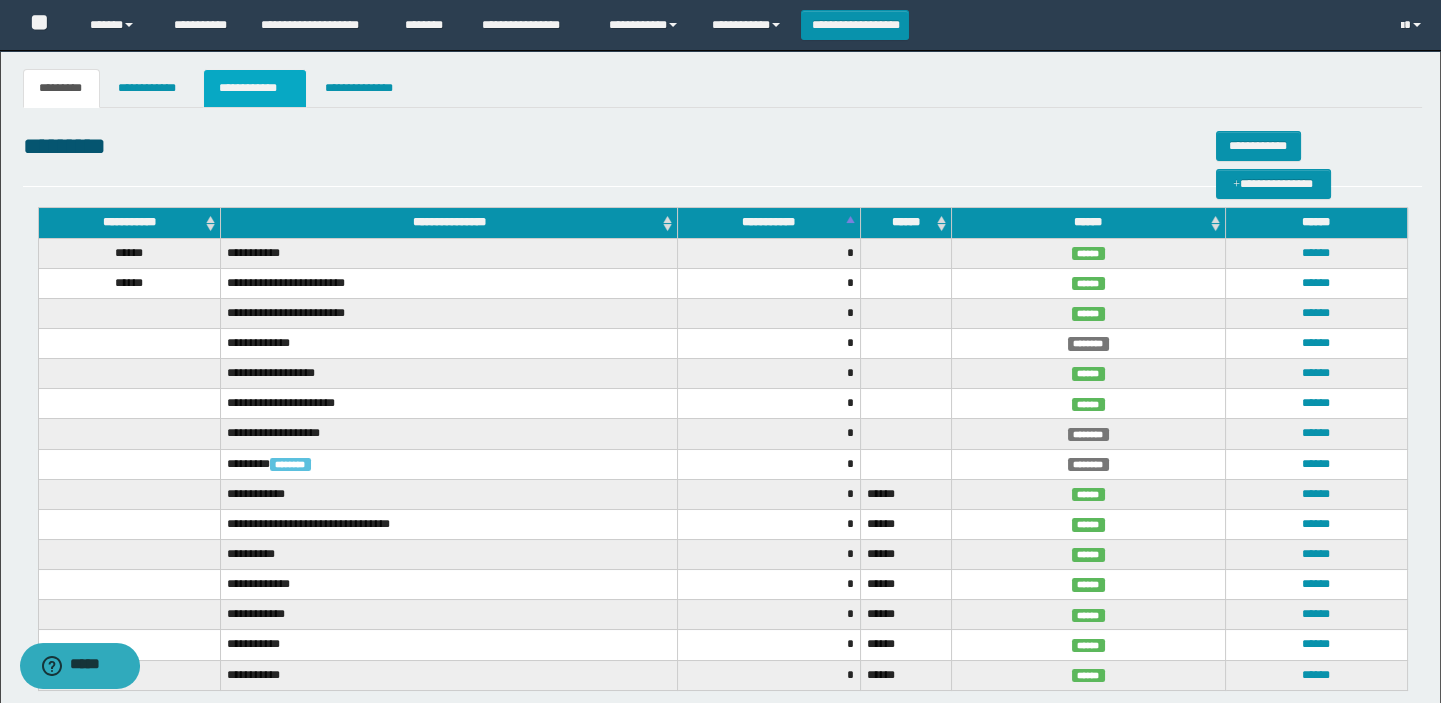 click on "**********" at bounding box center (255, 88) 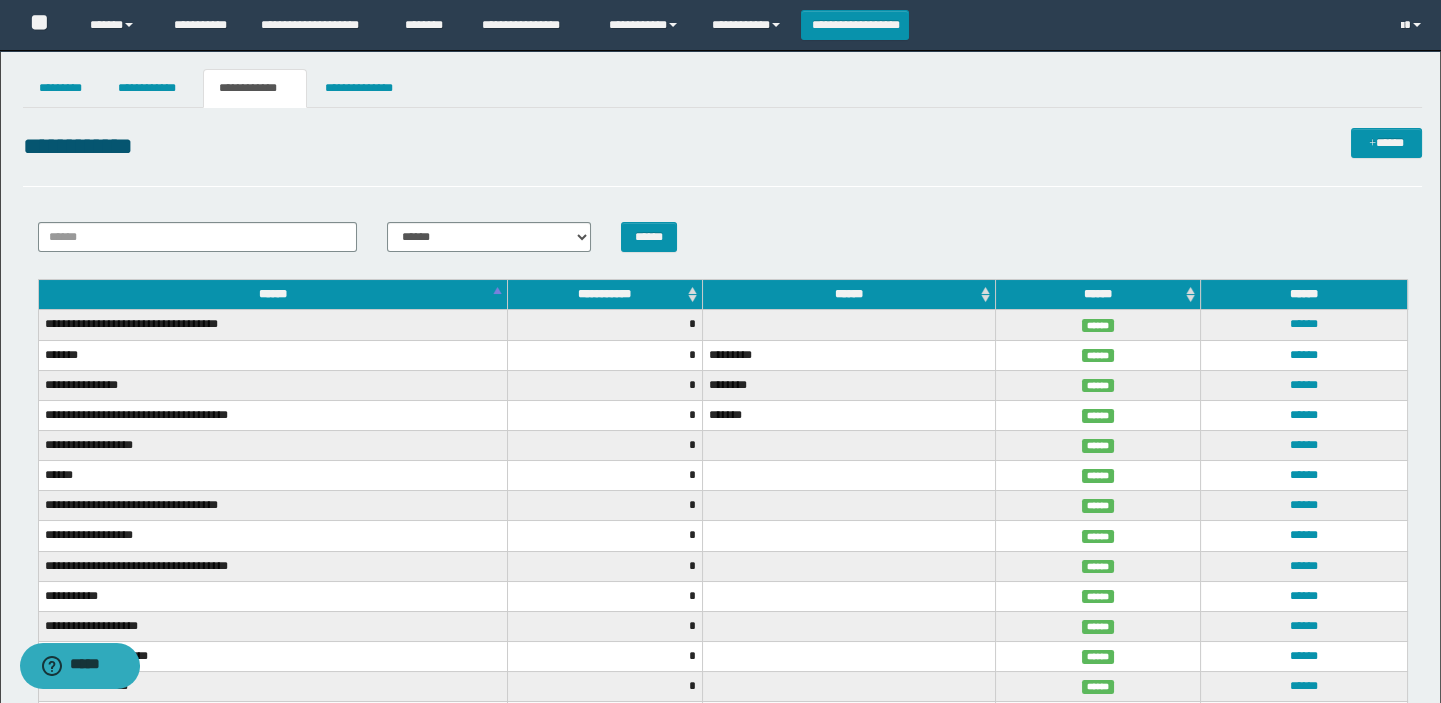 click on "******
******
*****
******
********
******" at bounding box center [723, 237] 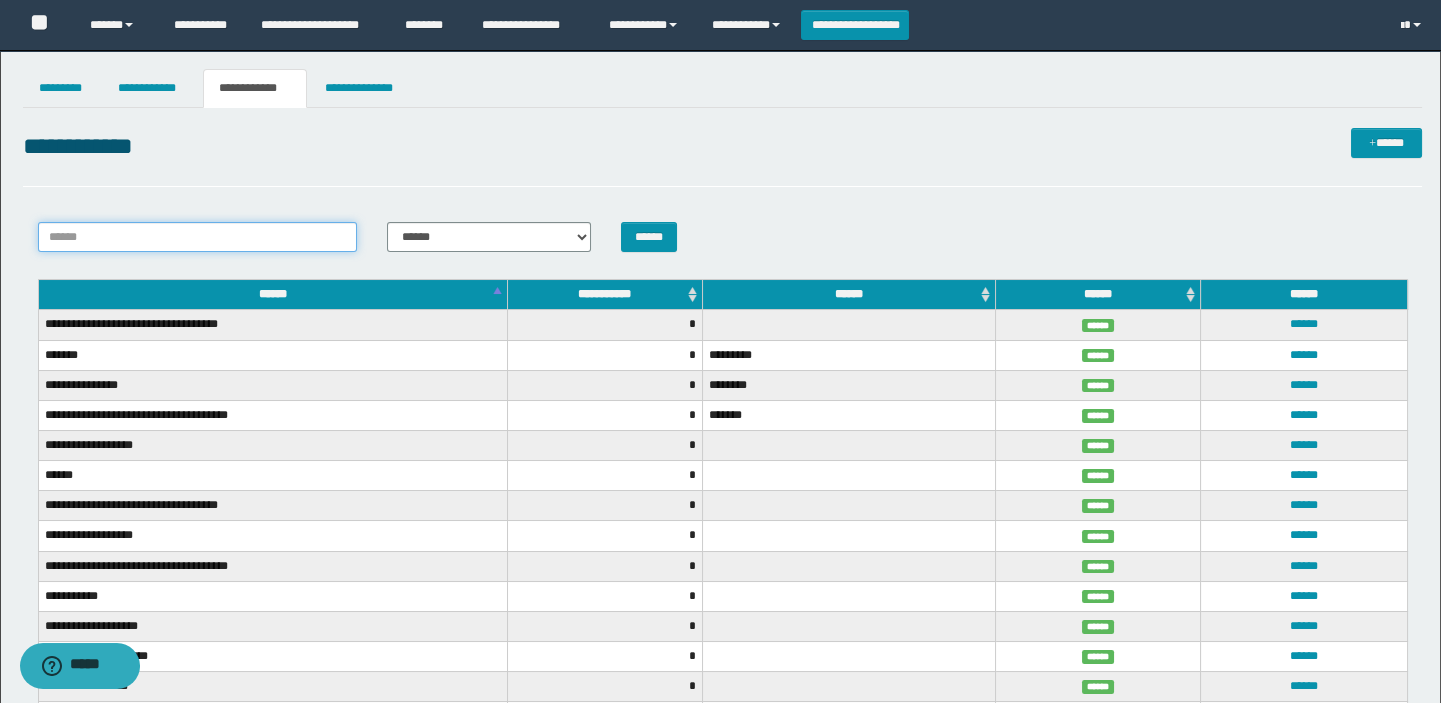click on "******" at bounding box center [198, 237] 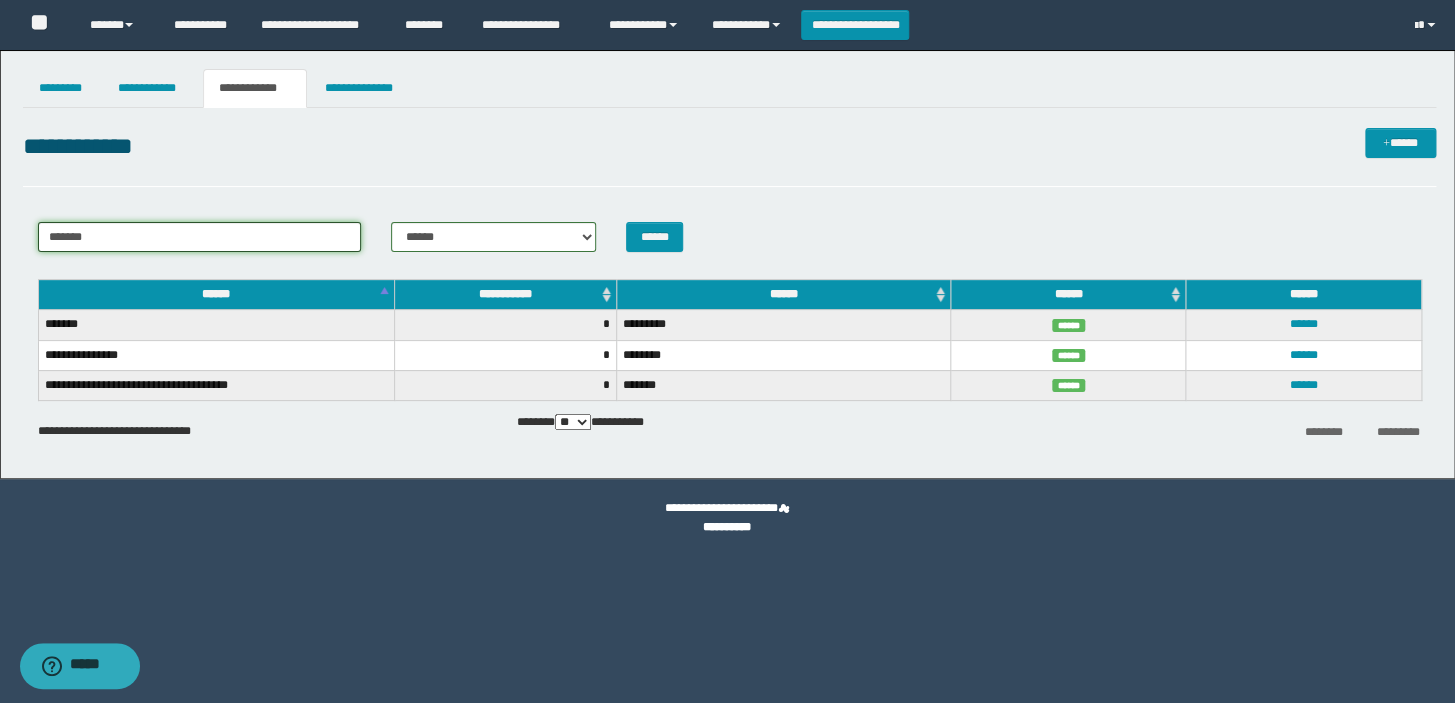 drag, startPoint x: 143, startPoint y: 235, endPoint x: 0, endPoint y: 237, distance: 143.01399 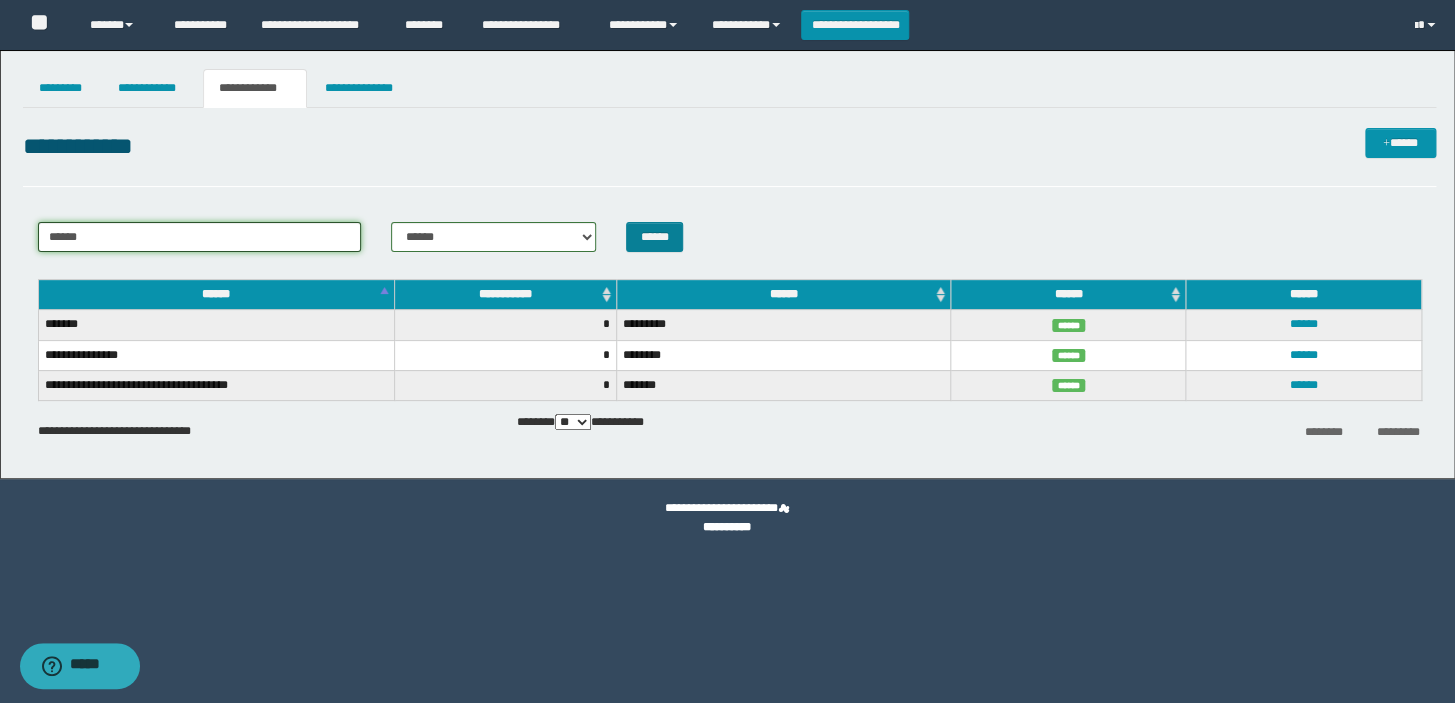 type on "******" 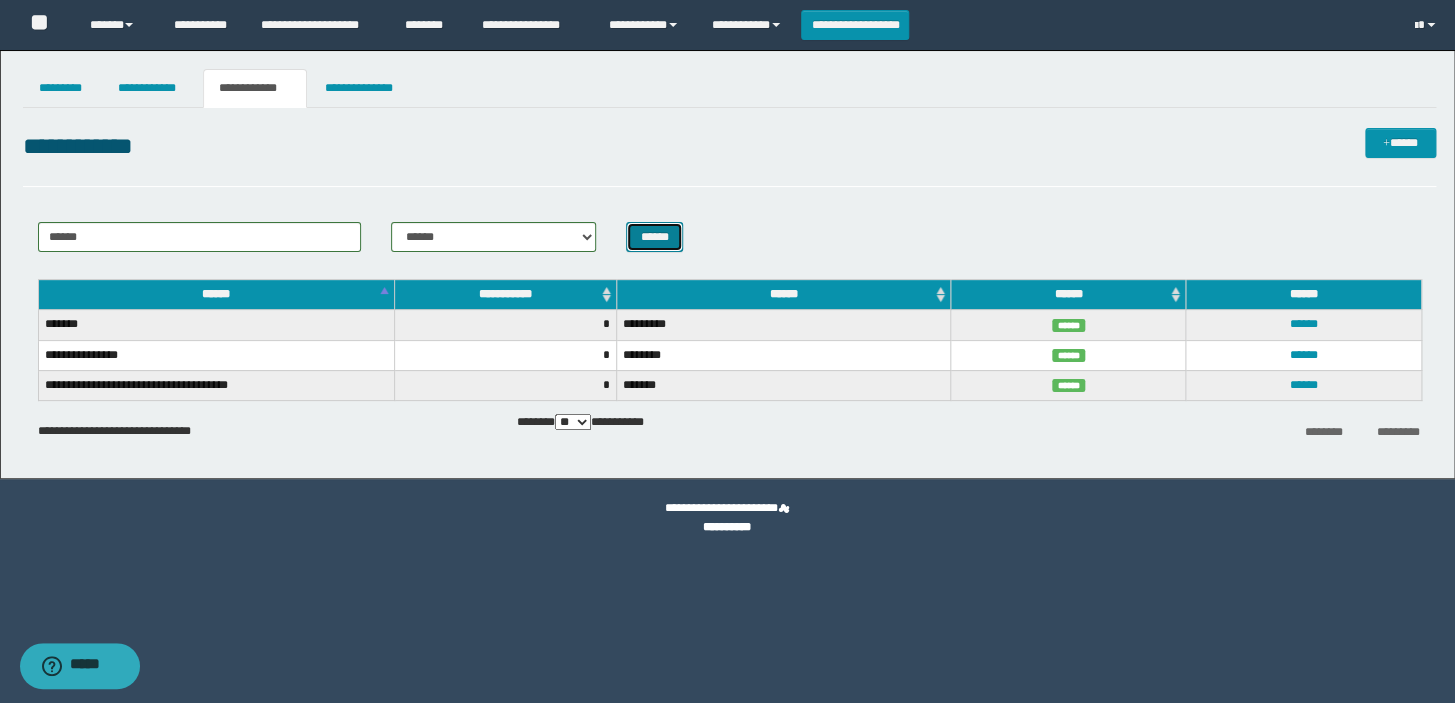 click on "******" at bounding box center (654, 237) 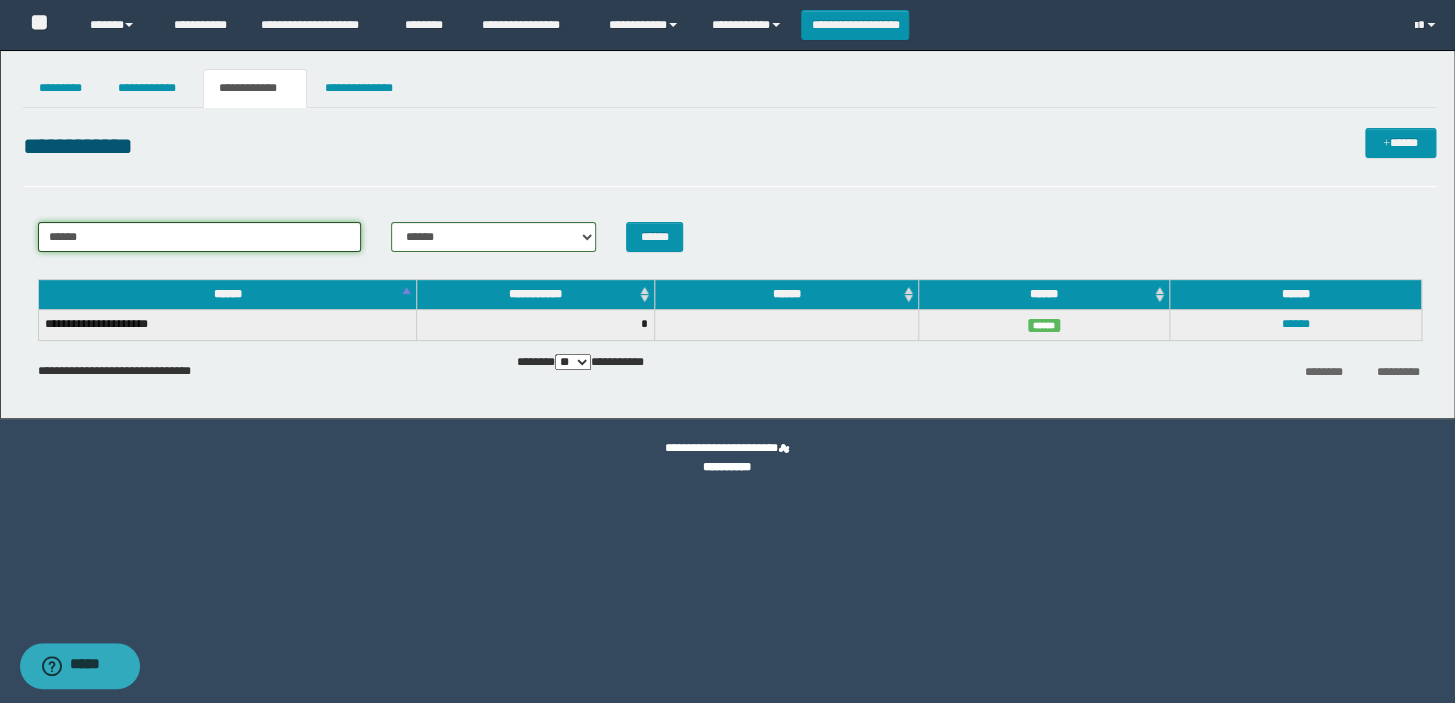 drag, startPoint x: 258, startPoint y: 240, endPoint x: 0, endPoint y: 242, distance: 258.00775 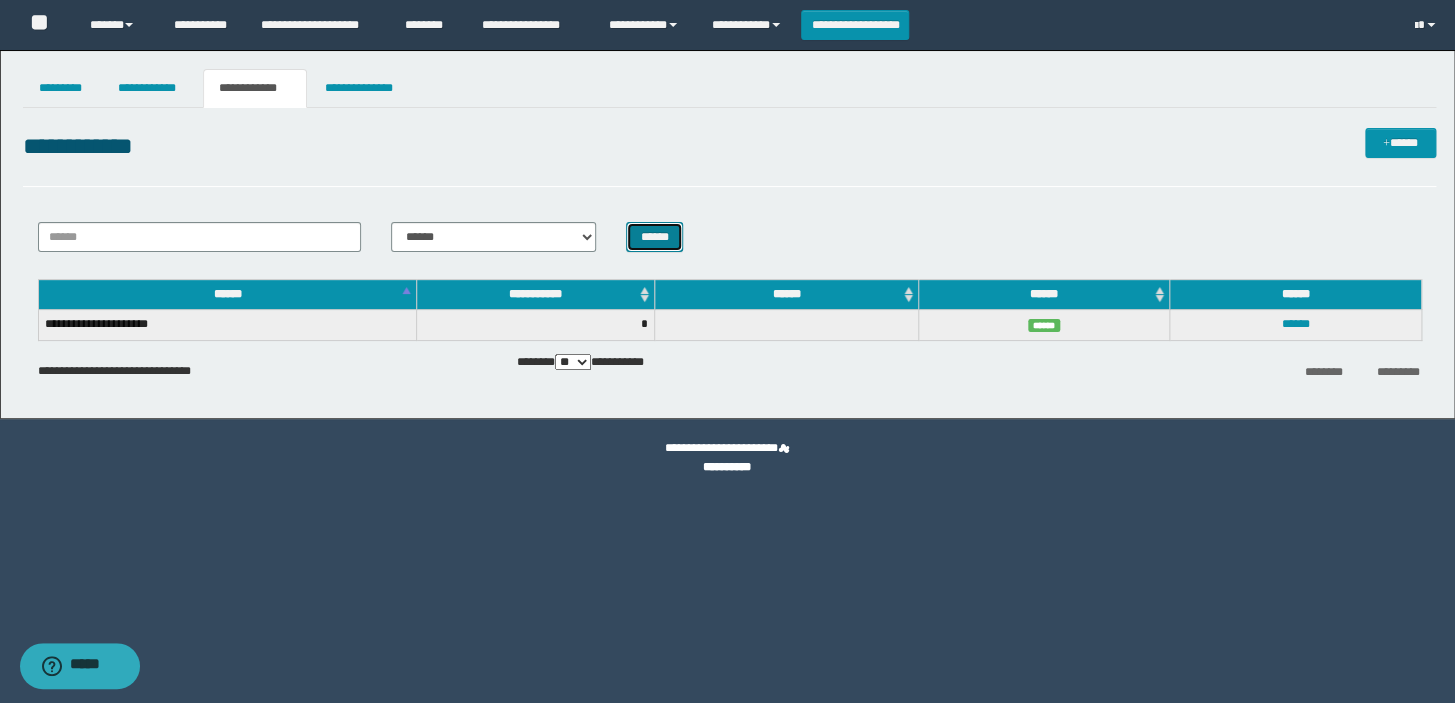 click on "******" at bounding box center [654, 237] 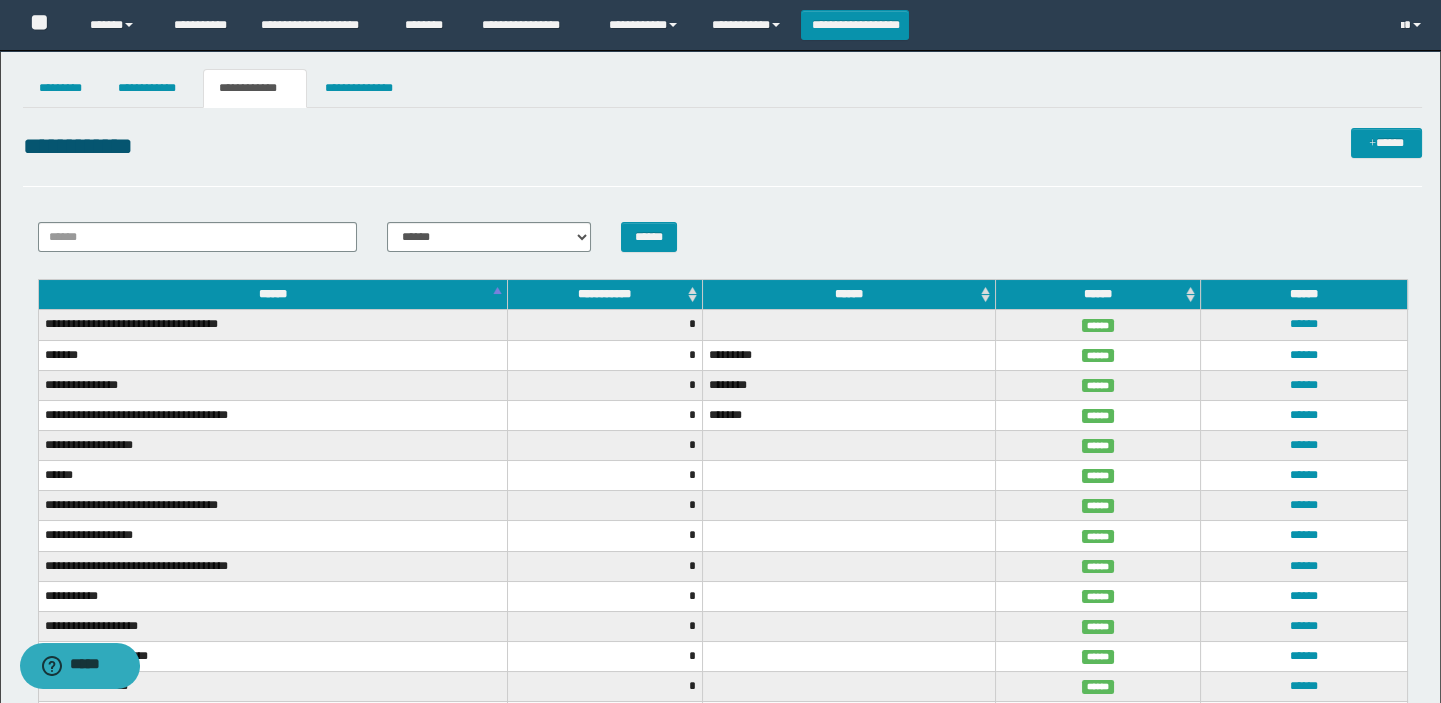 click on "**********" at bounding box center [604, 295] 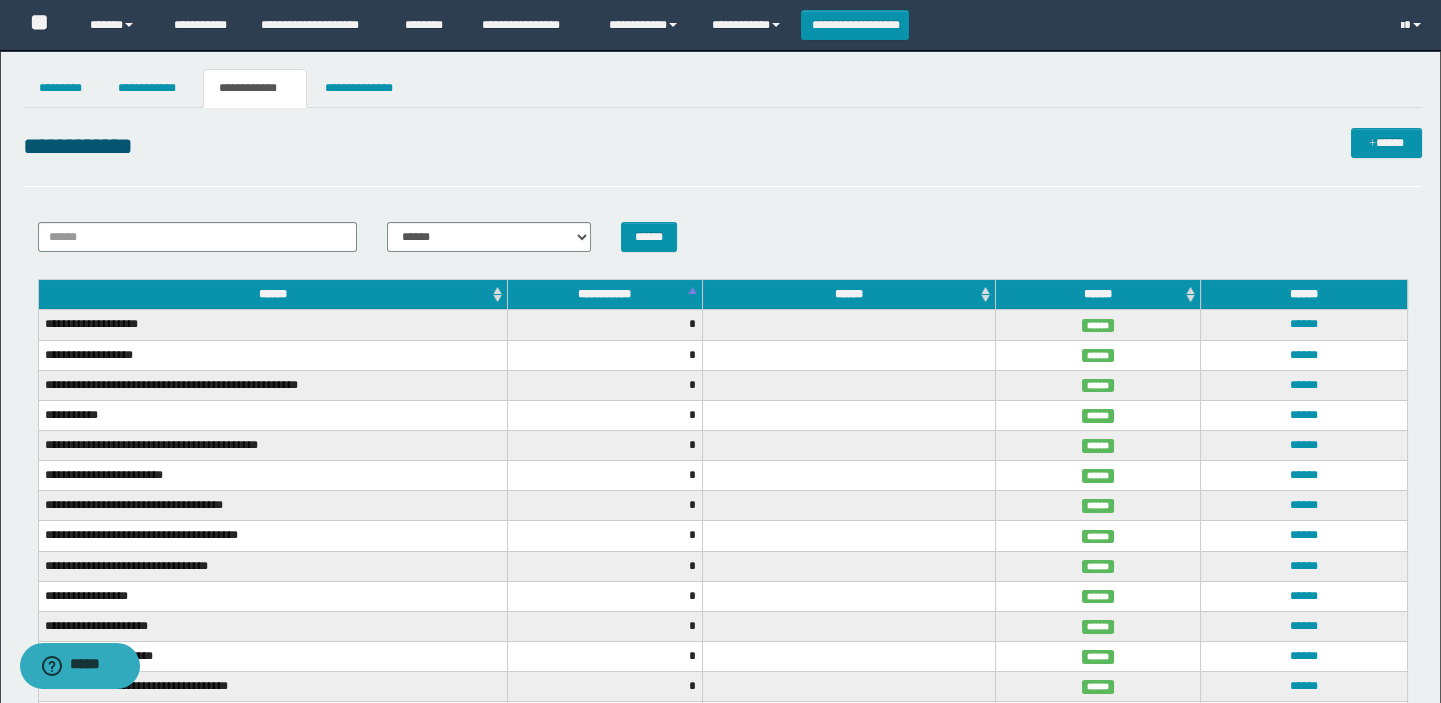 click on "**********" at bounding box center [604, 295] 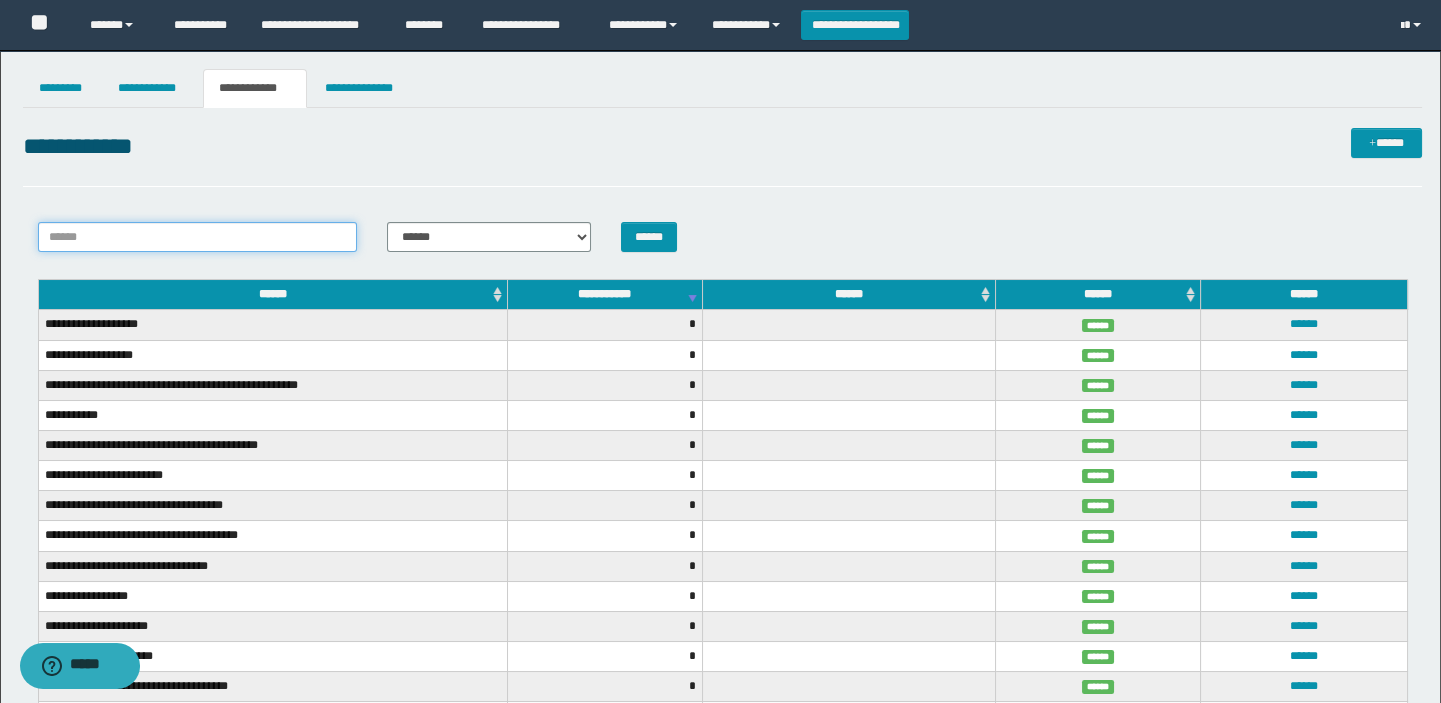 click on "******" at bounding box center [198, 237] 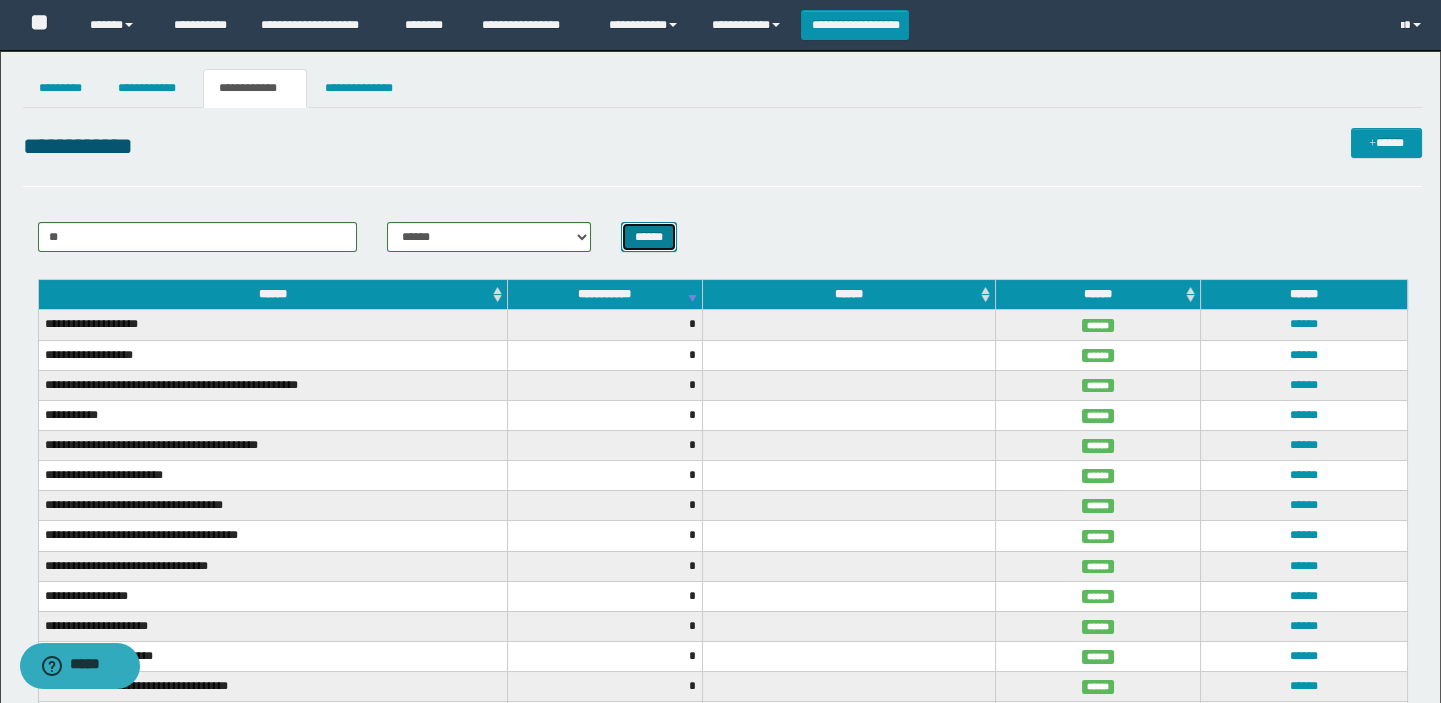 click on "******" at bounding box center (649, 237) 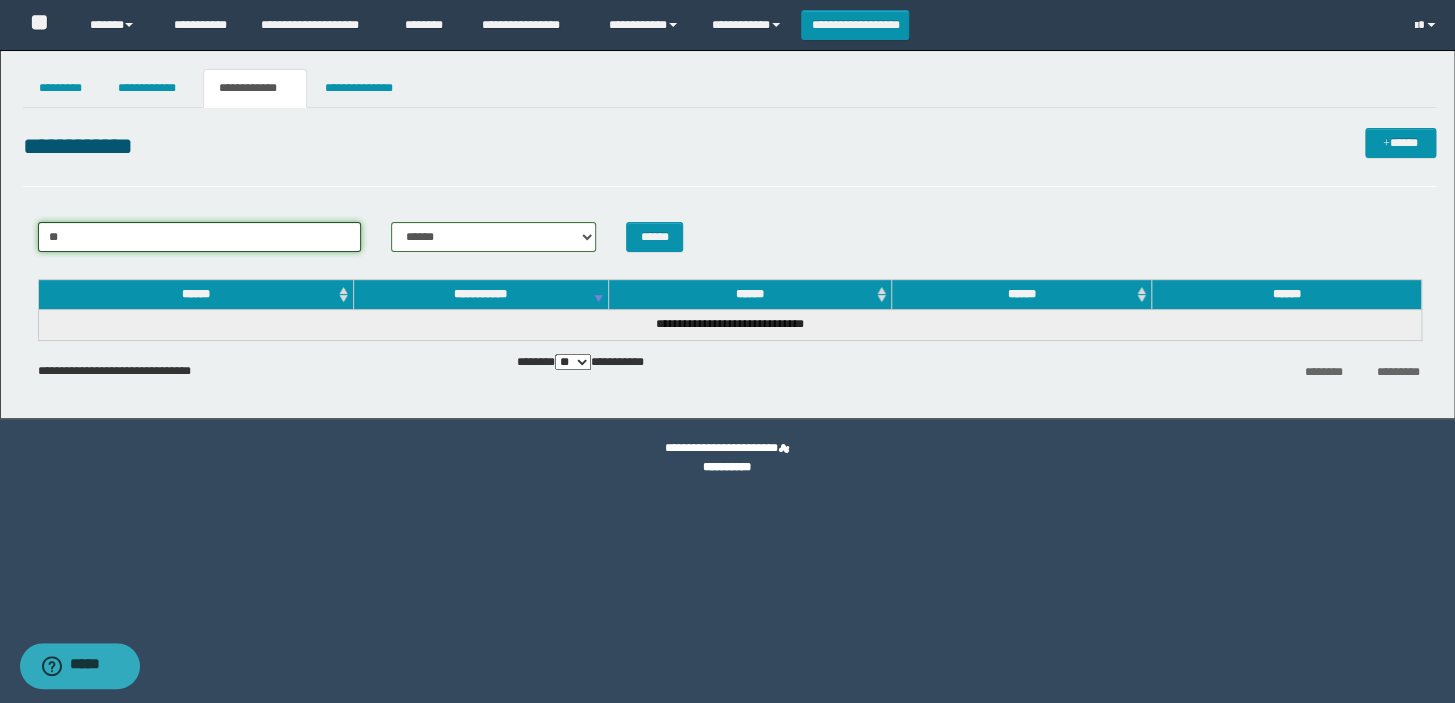 drag, startPoint x: 123, startPoint y: 229, endPoint x: 0, endPoint y: 233, distance: 123.065025 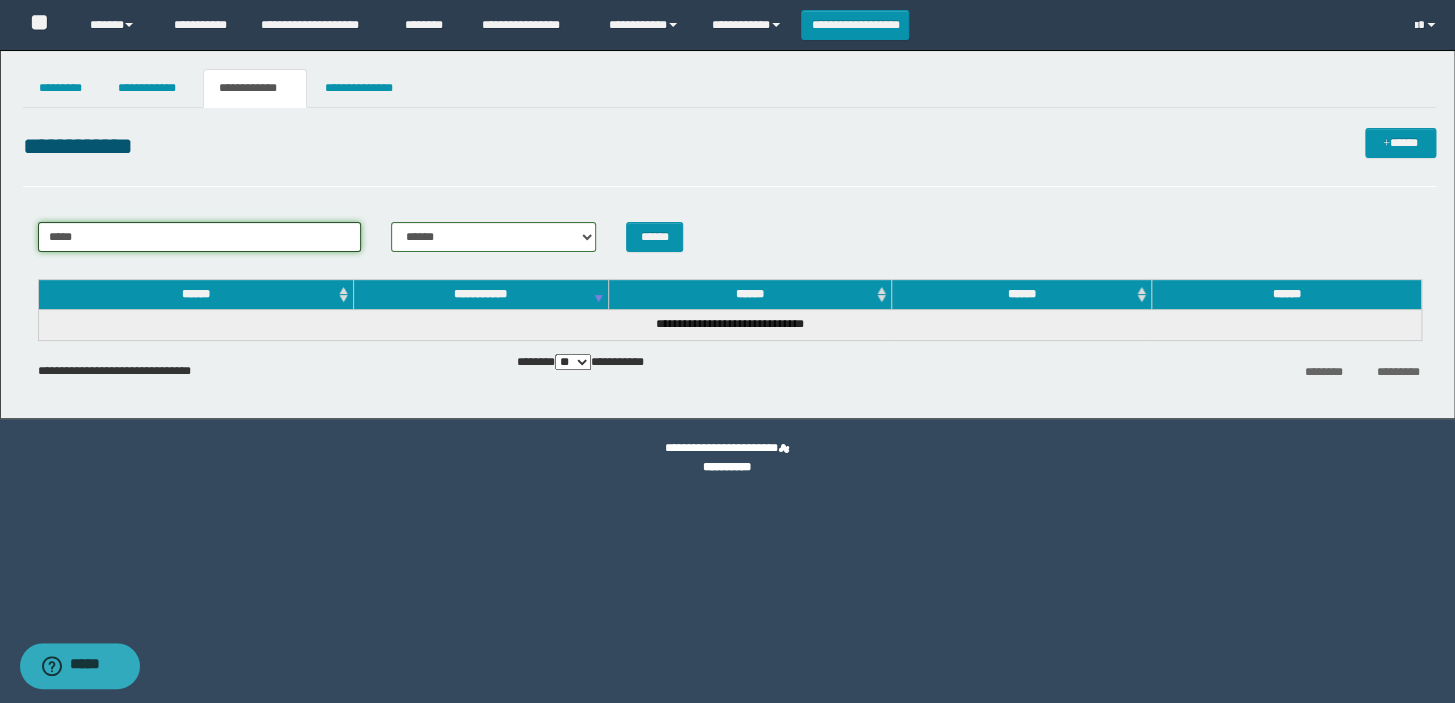 type on "*****" 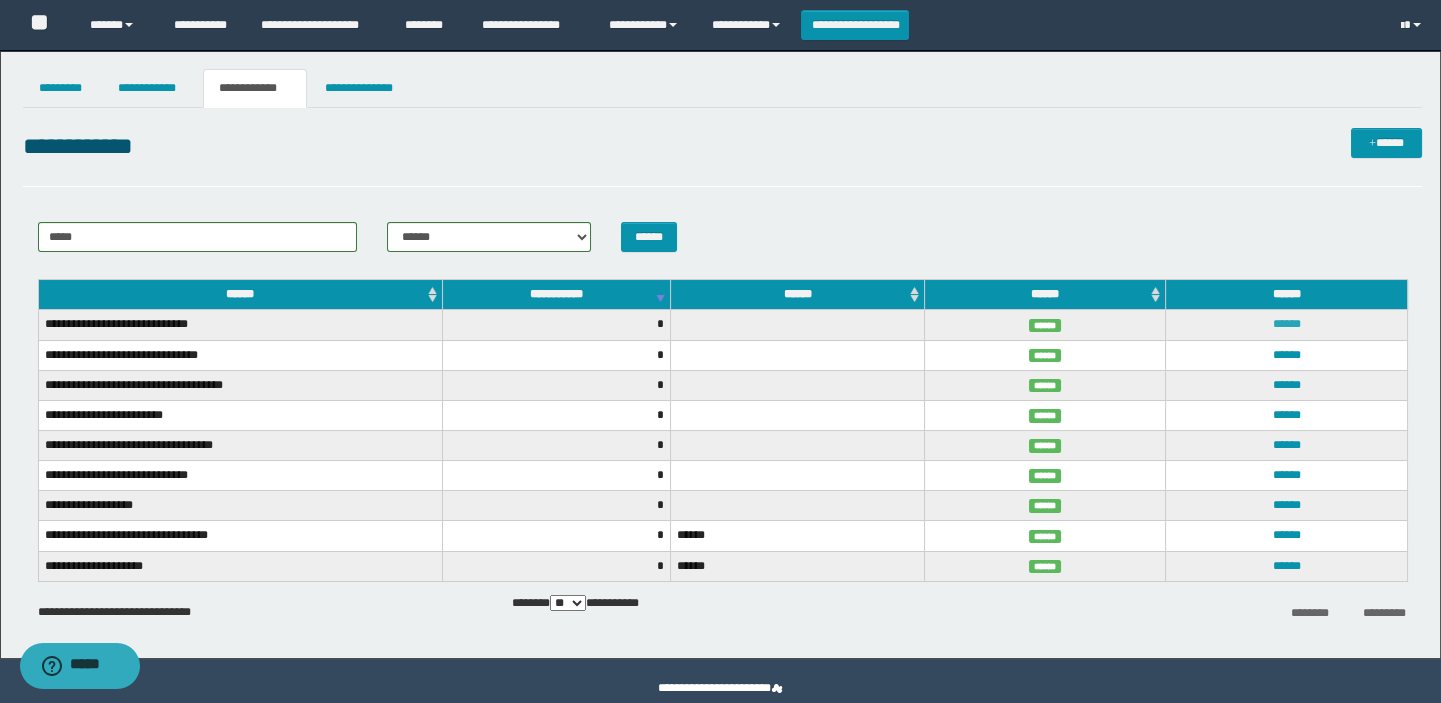 click on "******" at bounding box center [1287, 324] 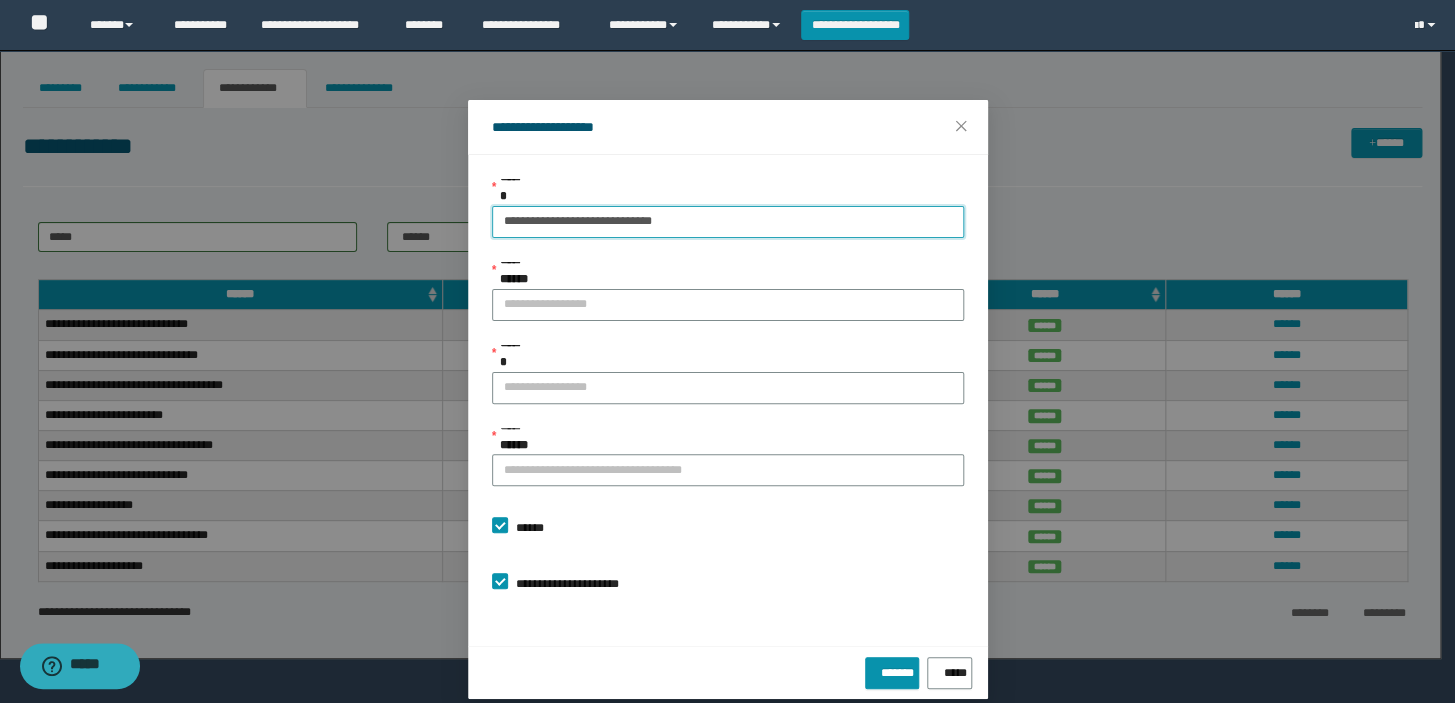 click on "**********" at bounding box center [728, 222] 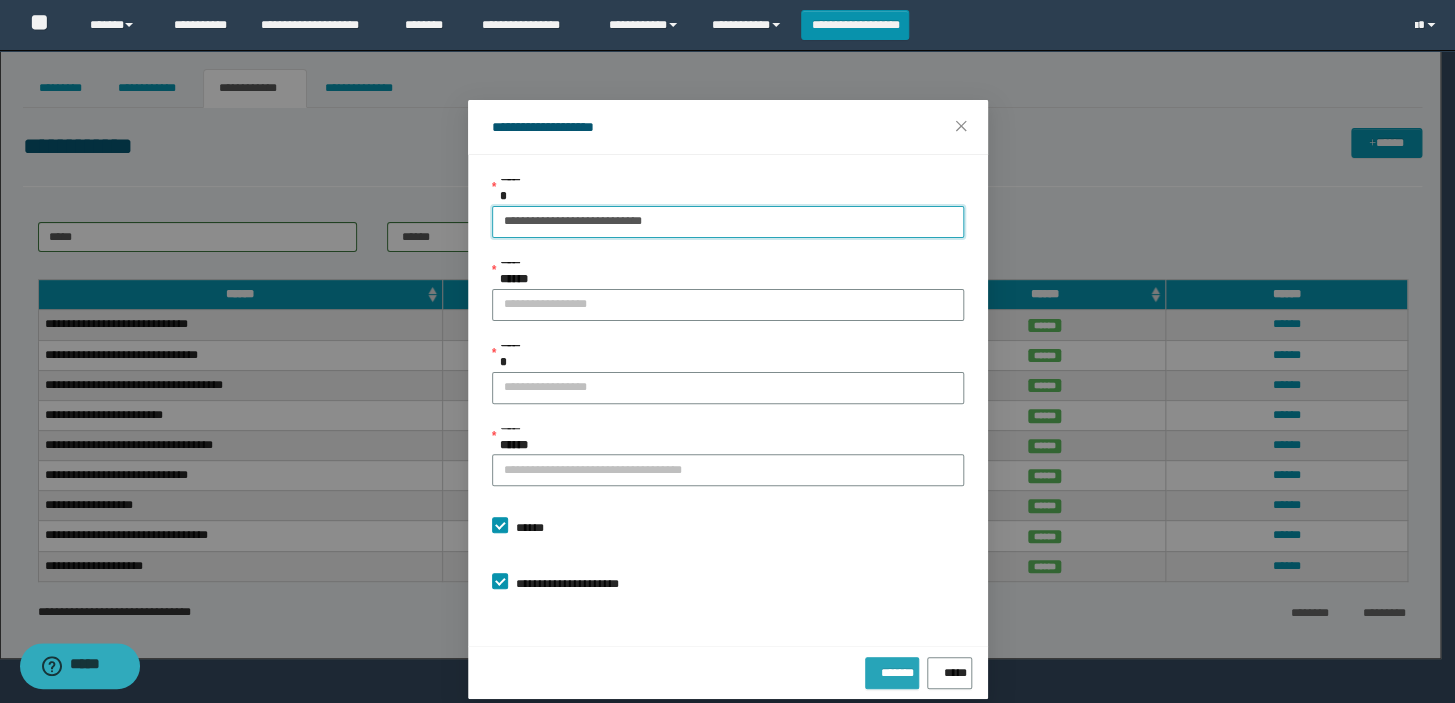 type on "**********" 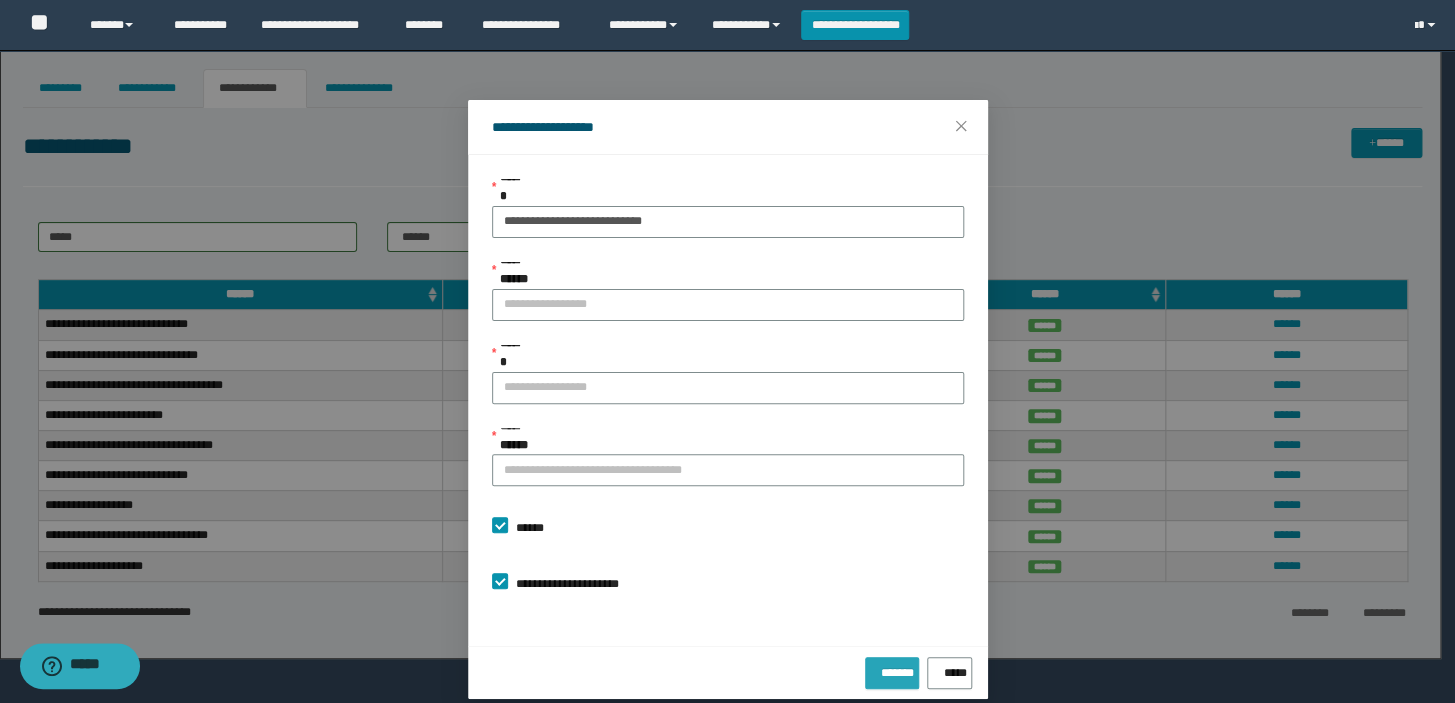 click on "*******" at bounding box center [892, 669] 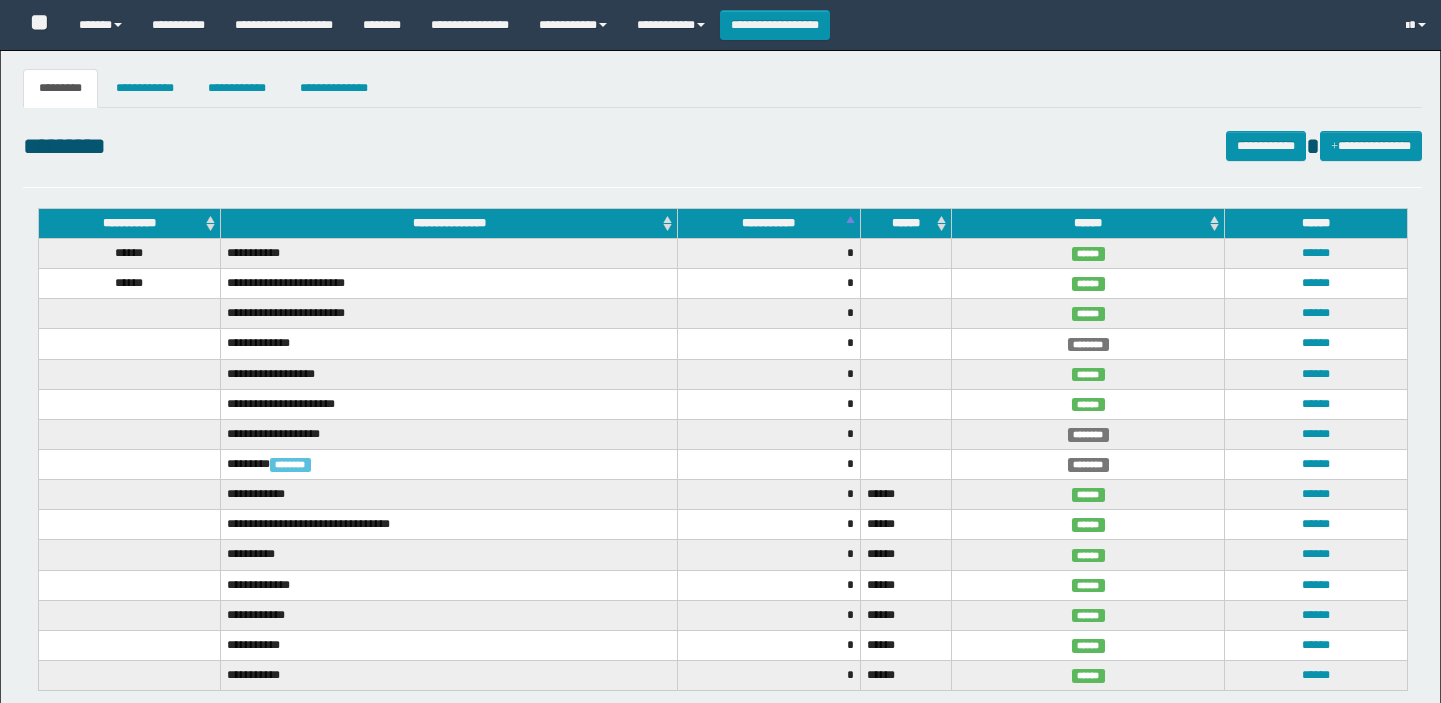 scroll, scrollTop: 0, scrollLeft: 0, axis: both 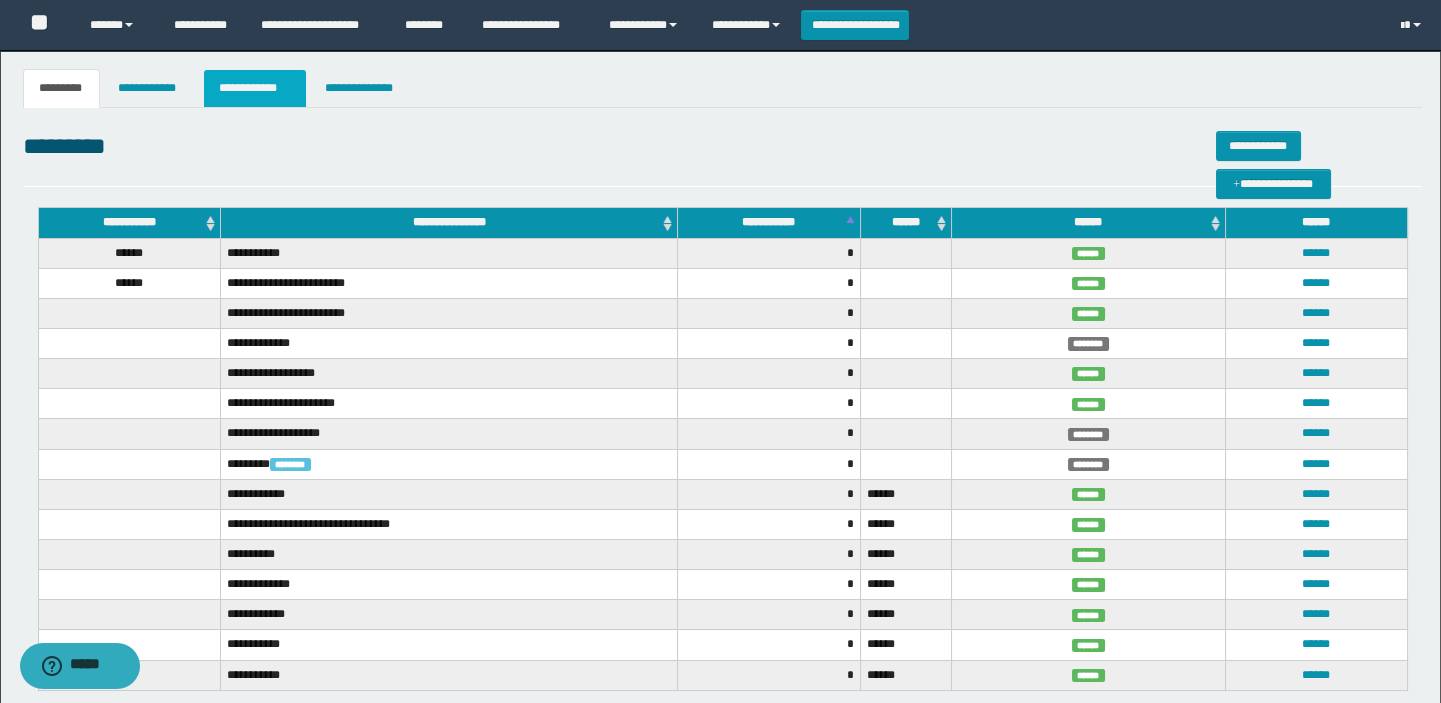 click on "**********" at bounding box center [255, 88] 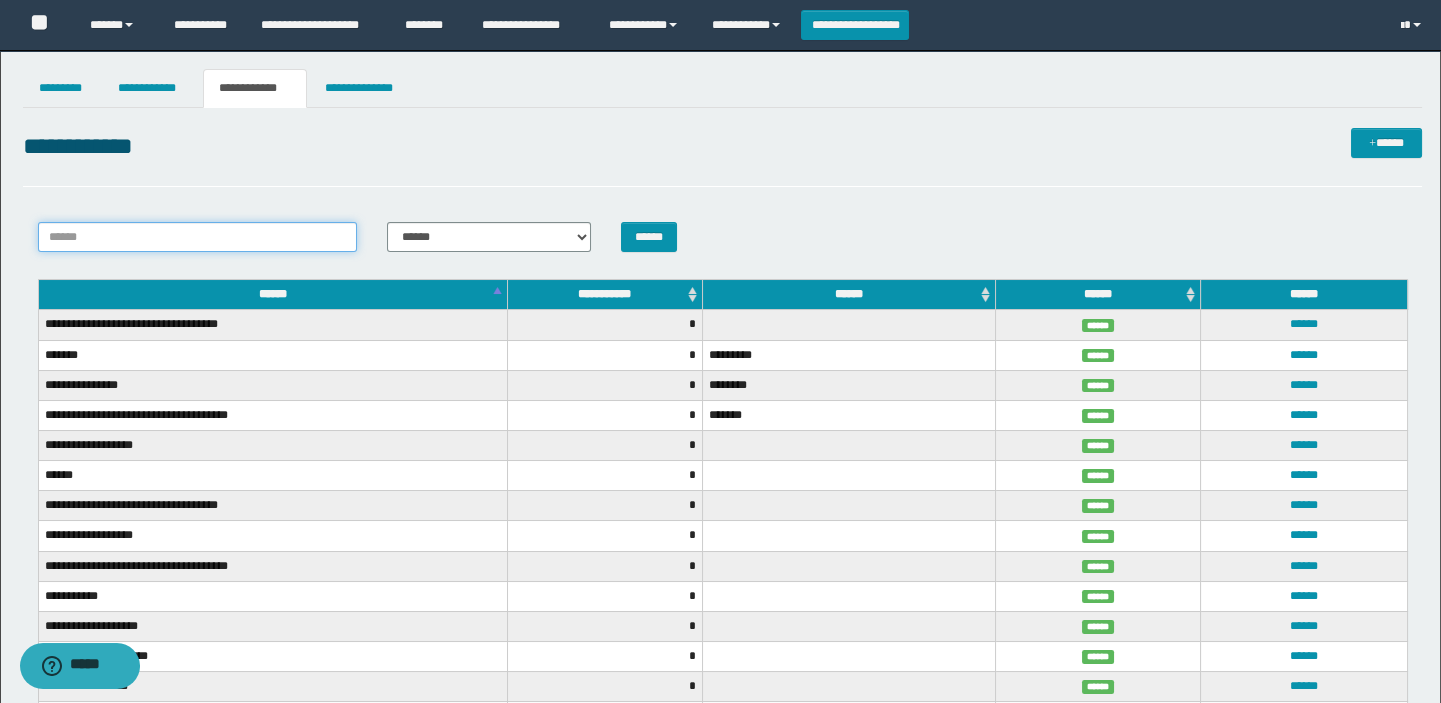 click on "******" at bounding box center (198, 237) 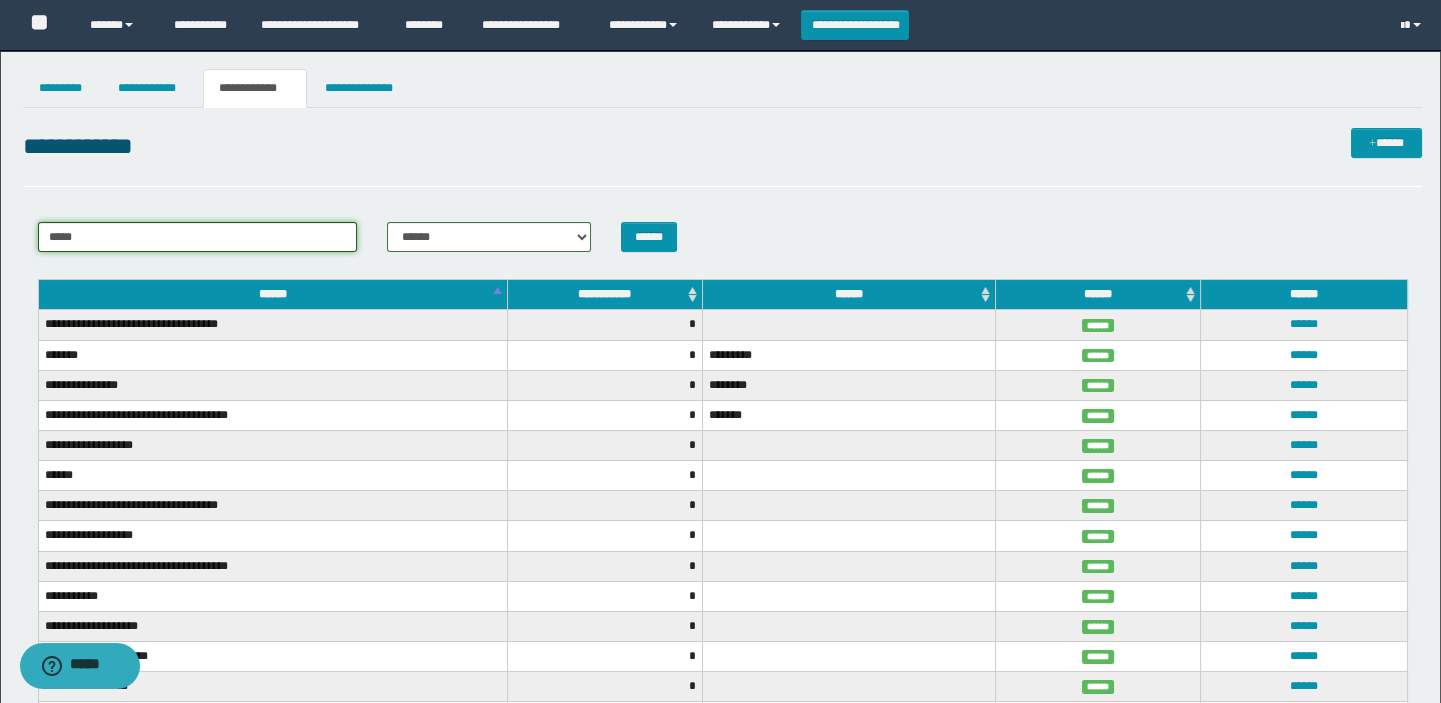type on "*****" 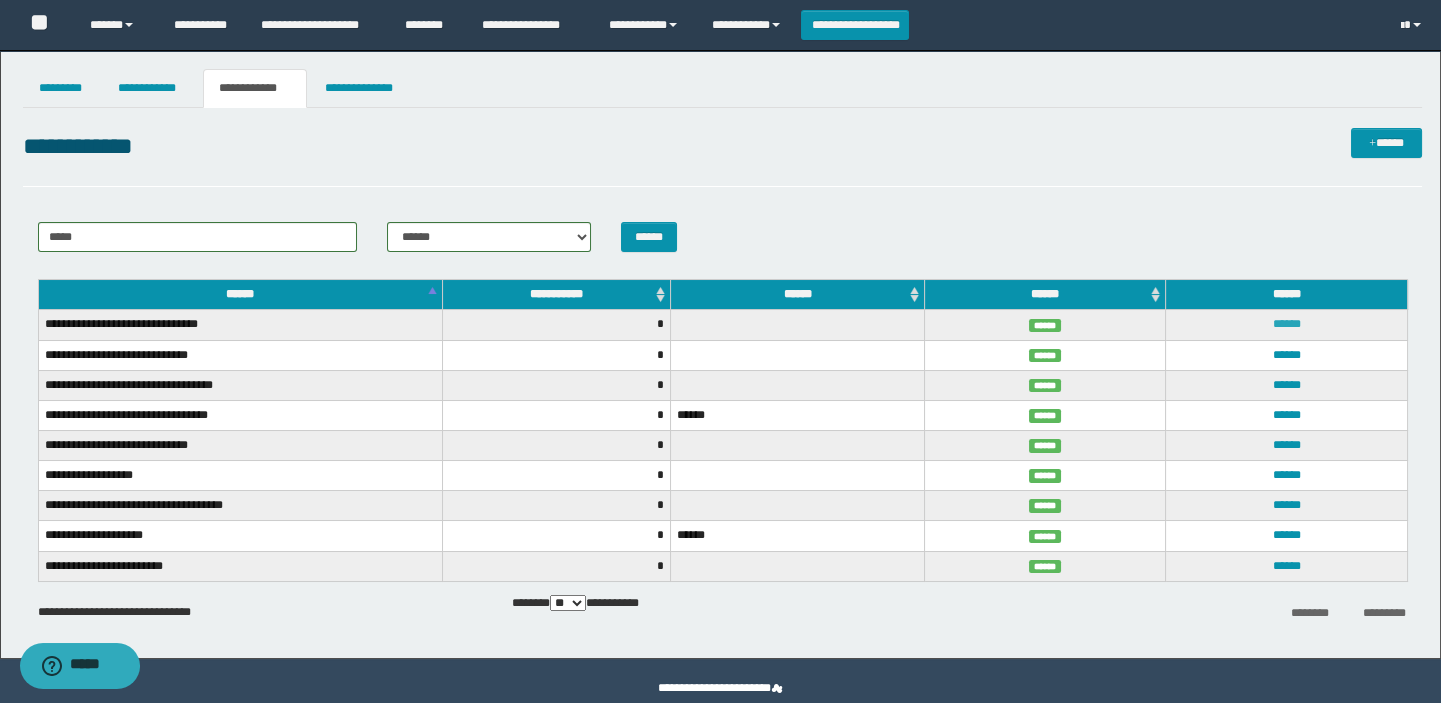 click on "******" at bounding box center [1287, 324] 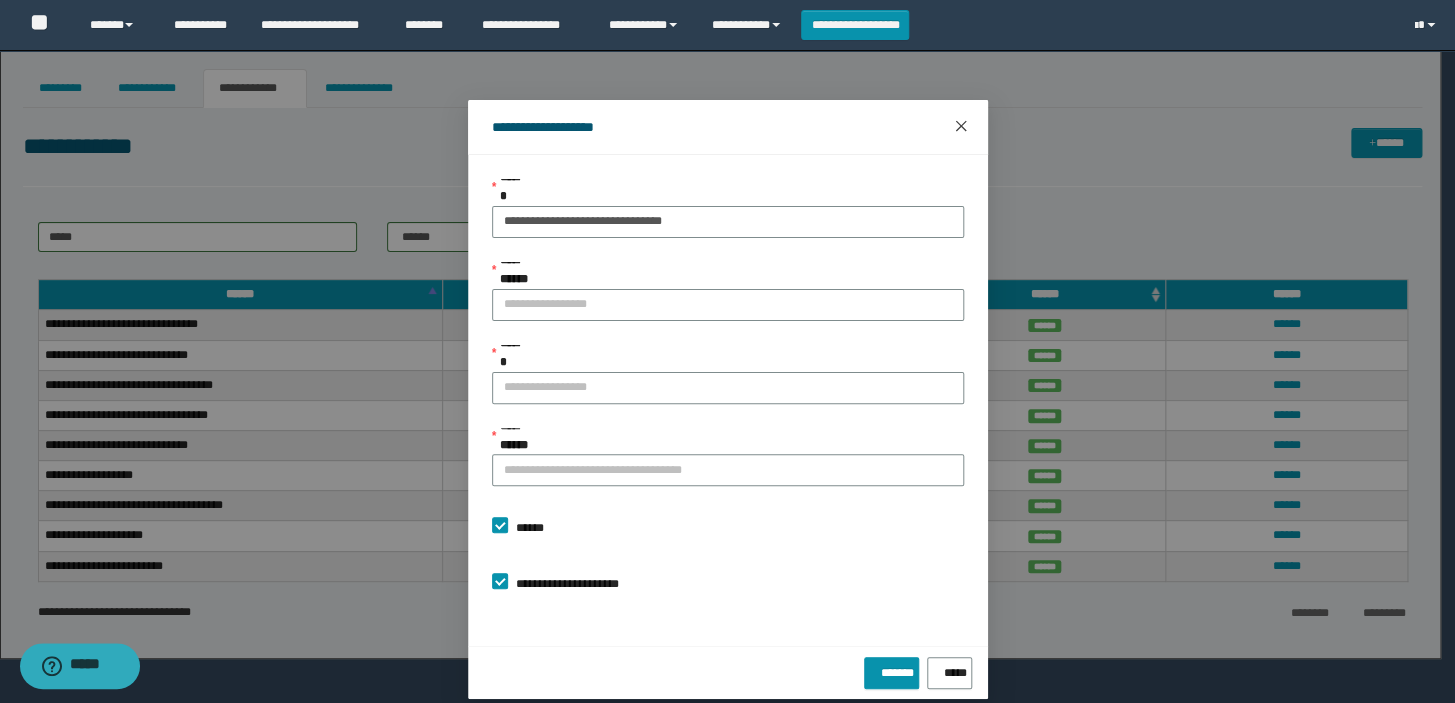 click 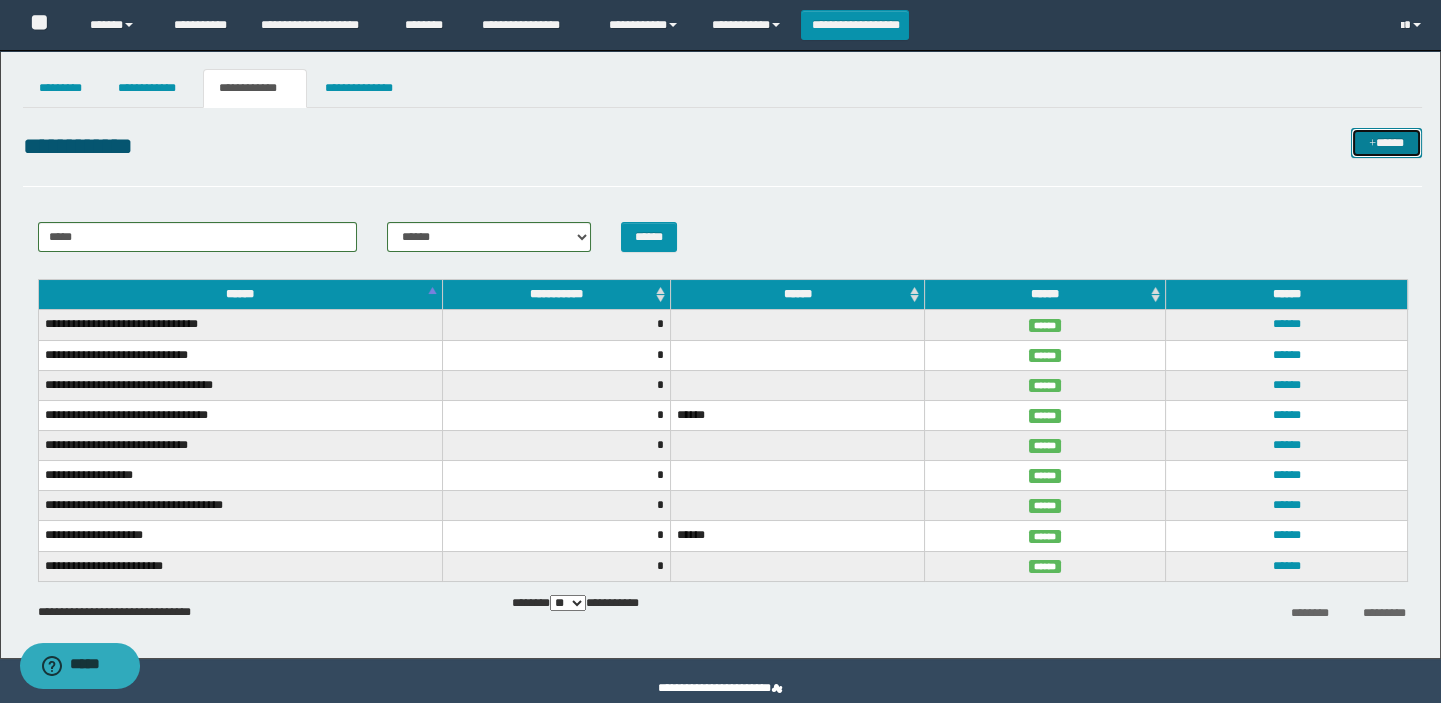click at bounding box center (1372, 144) 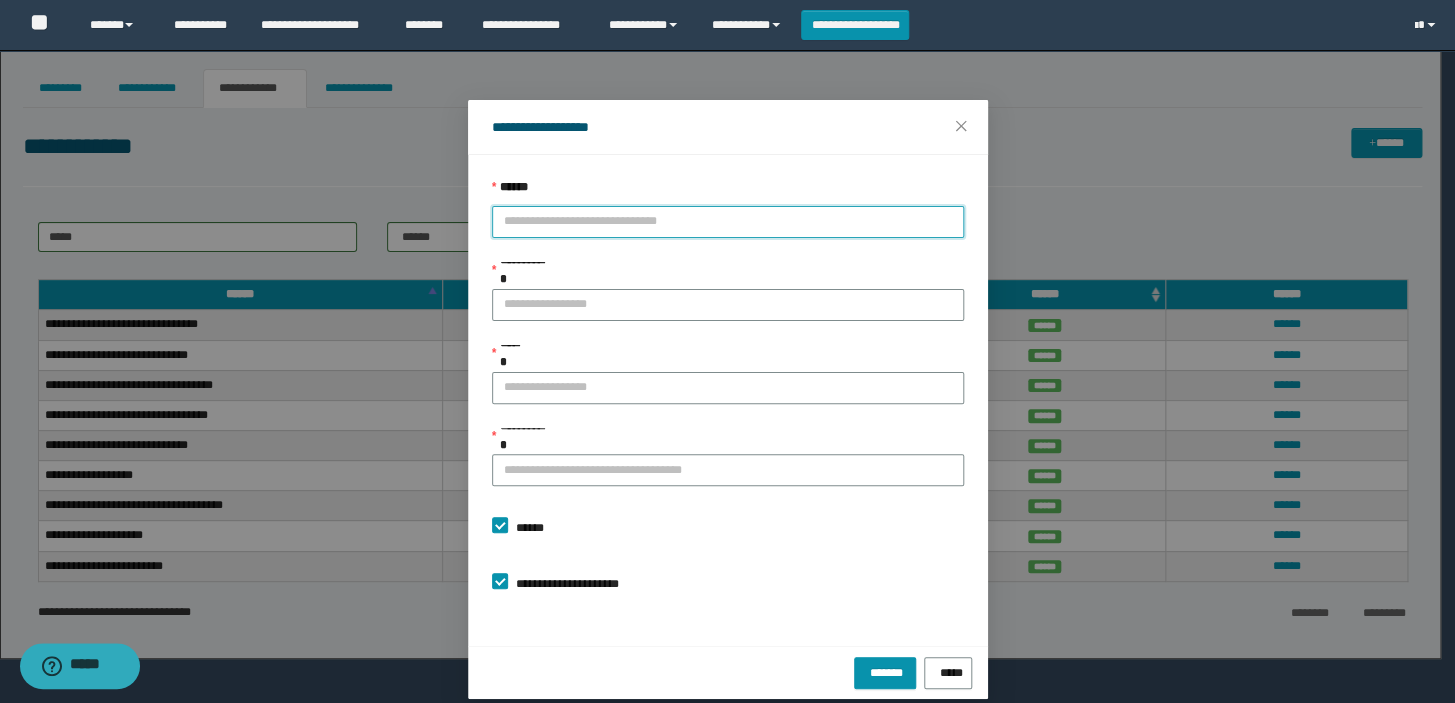 click on "******" at bounding box center [728, 222] 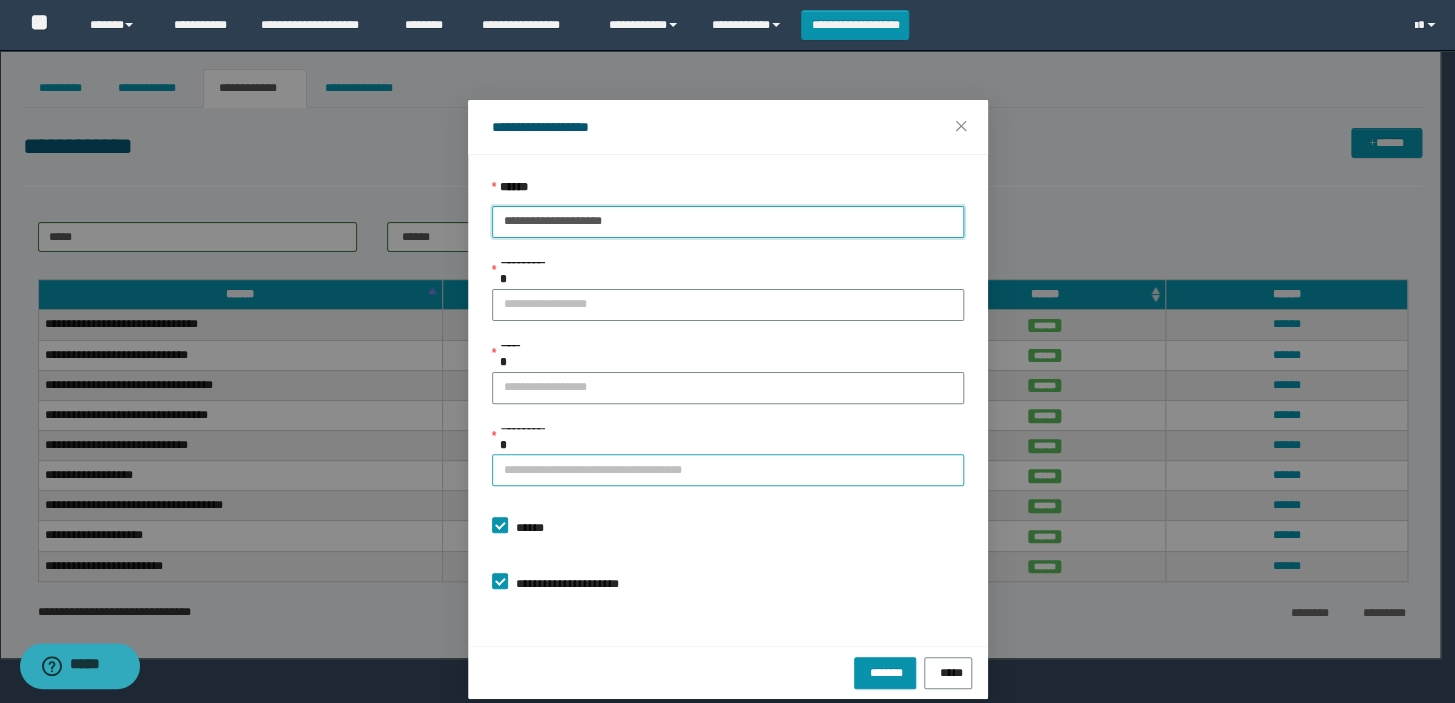 type on "**********" 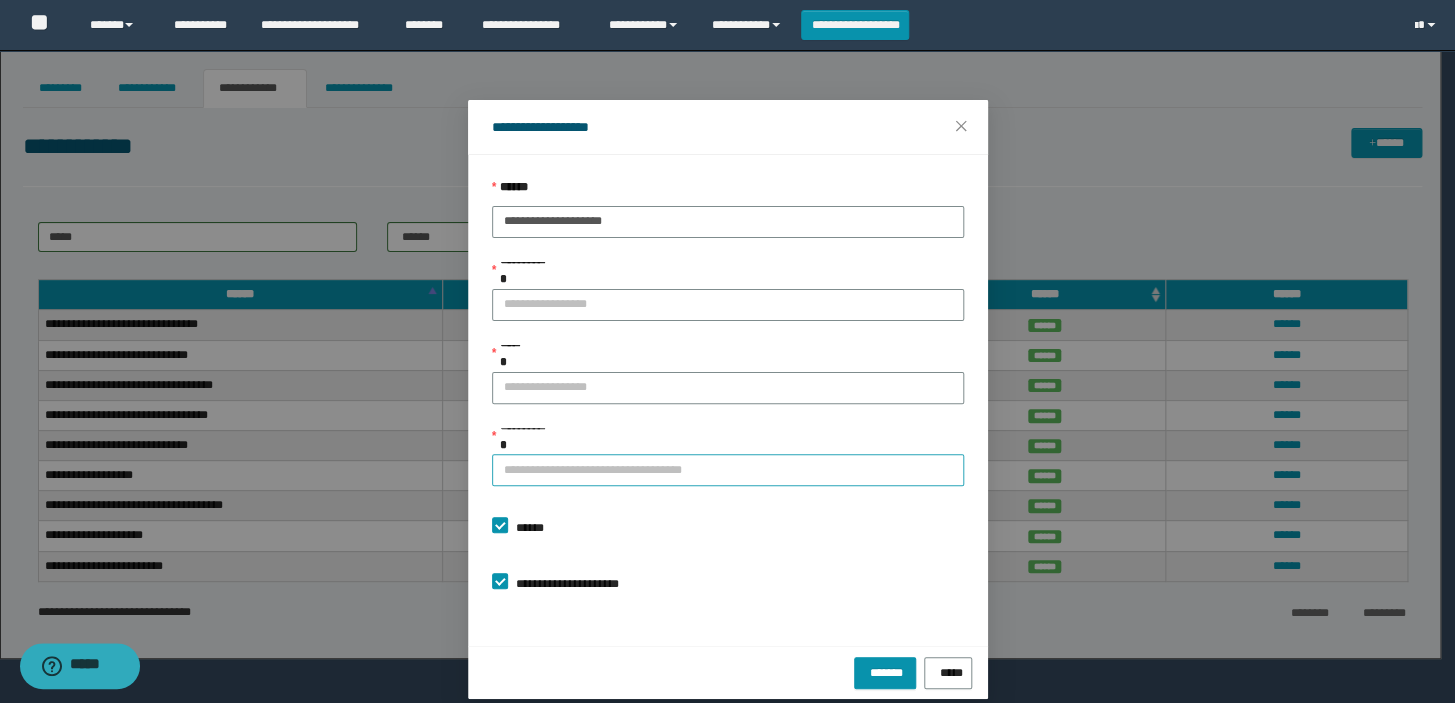 click on "**********" at bounding box center (728, 470) 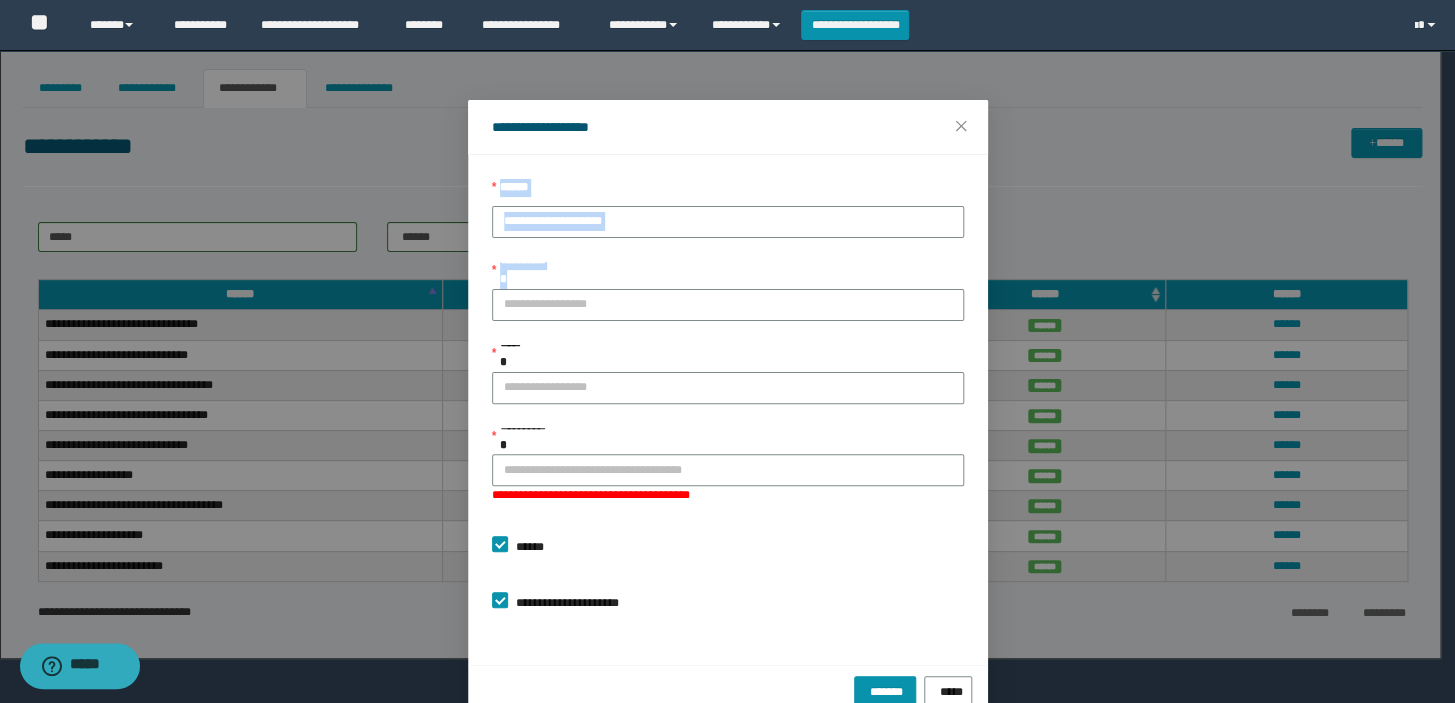 drag, startPoint x: 664, startPoint y: 130, endPoint x: 816, endPoint y: 150, distance: 153.31015 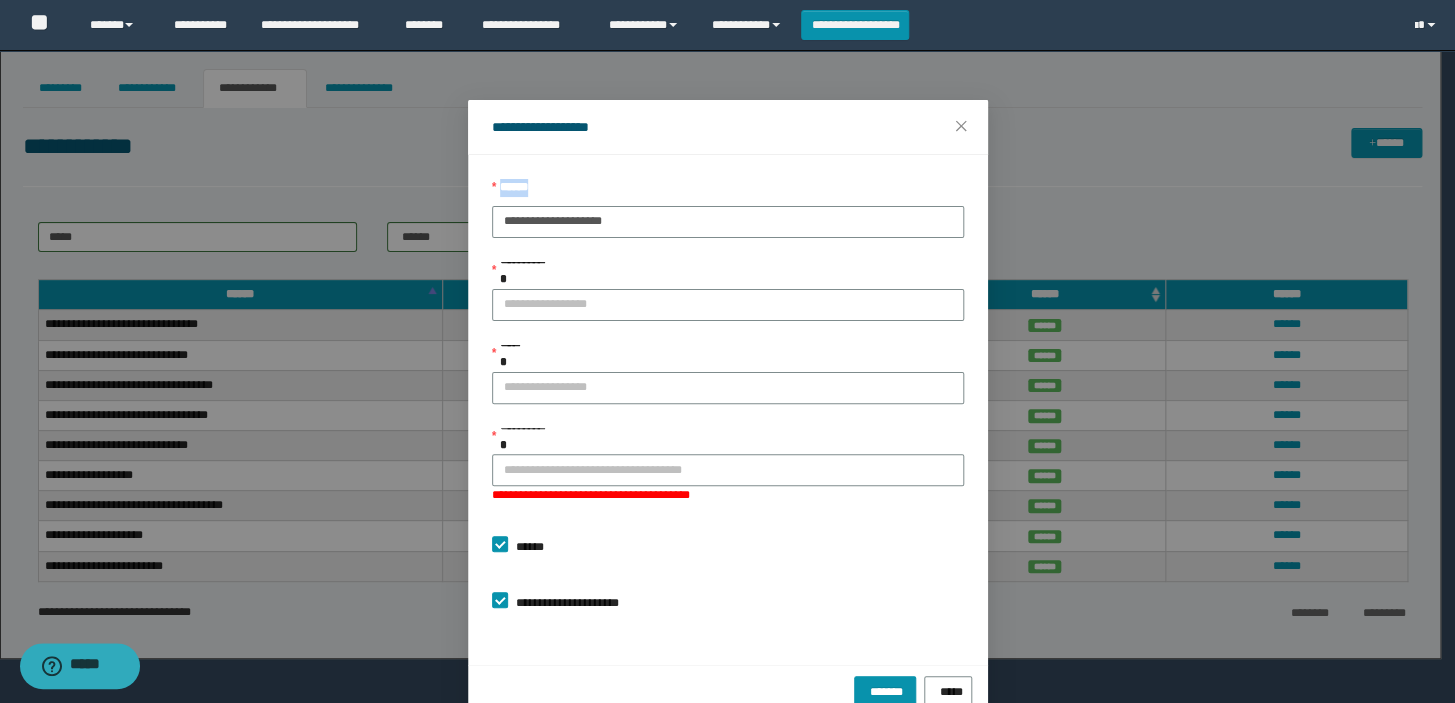click on "**********" at bounding box center (728, 127) 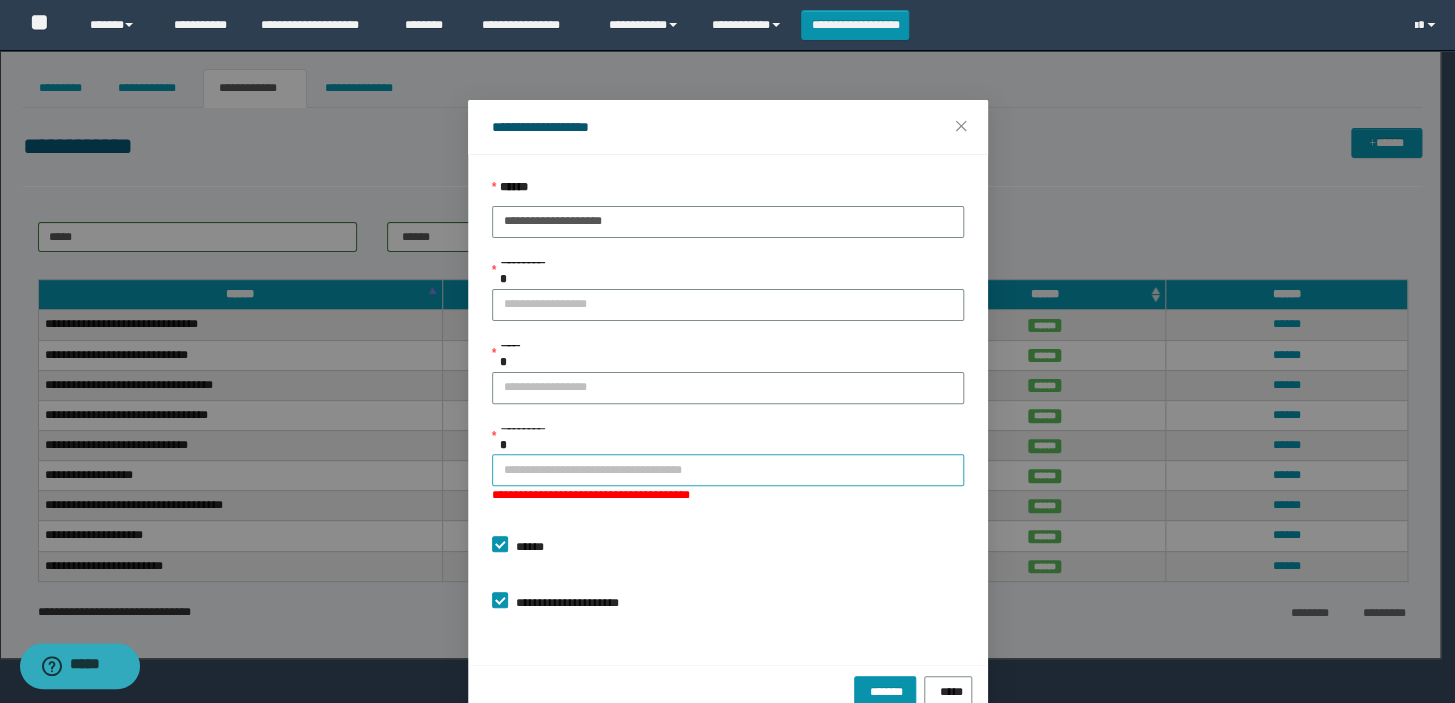 click on "**********" at bounding box center (728, 470) 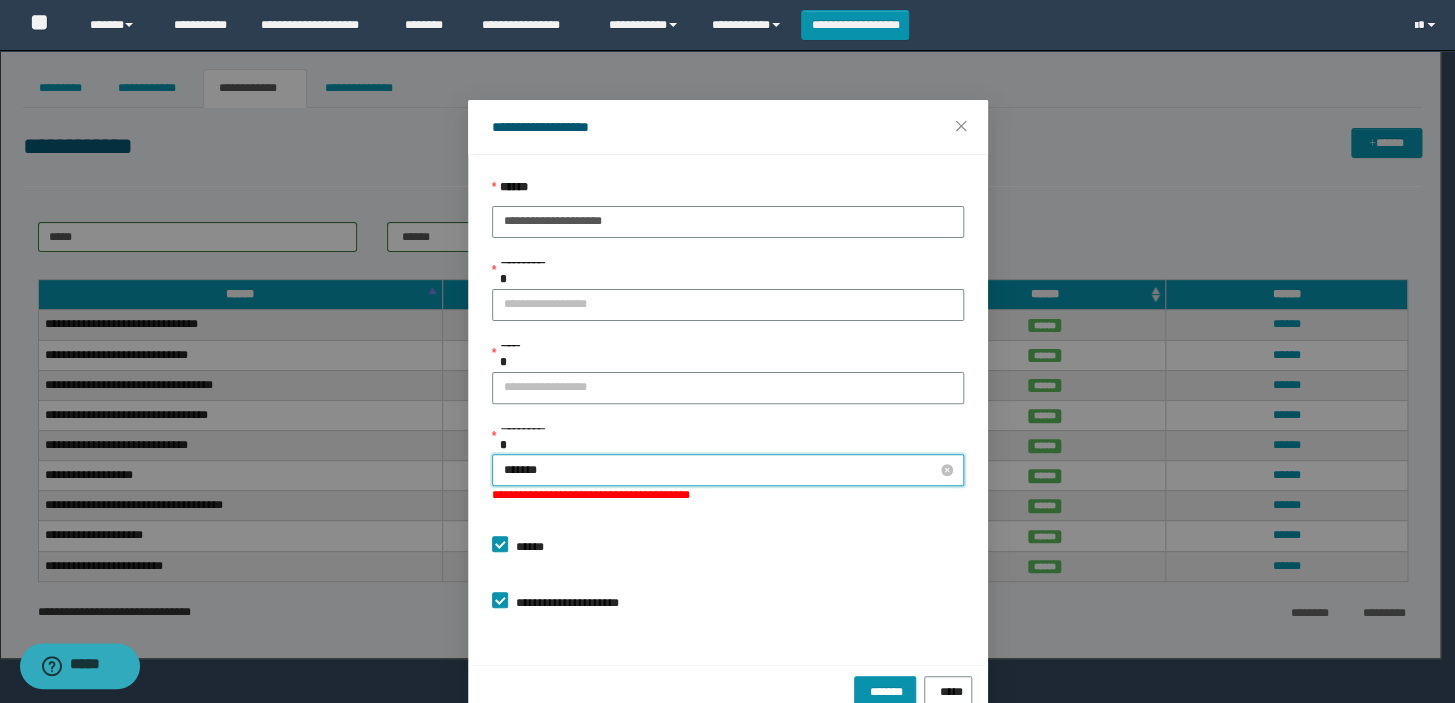 type on "********" 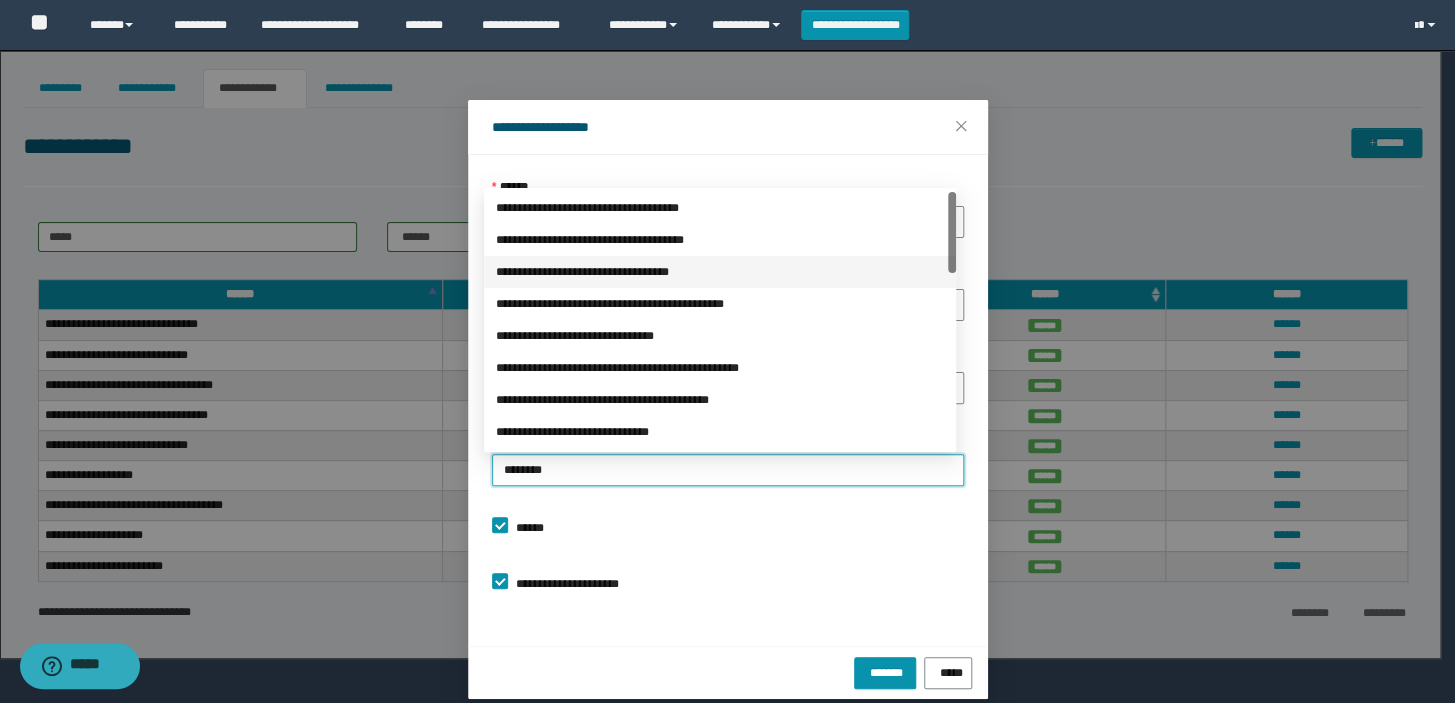 click on "**********" at bounding box center (720, 272) 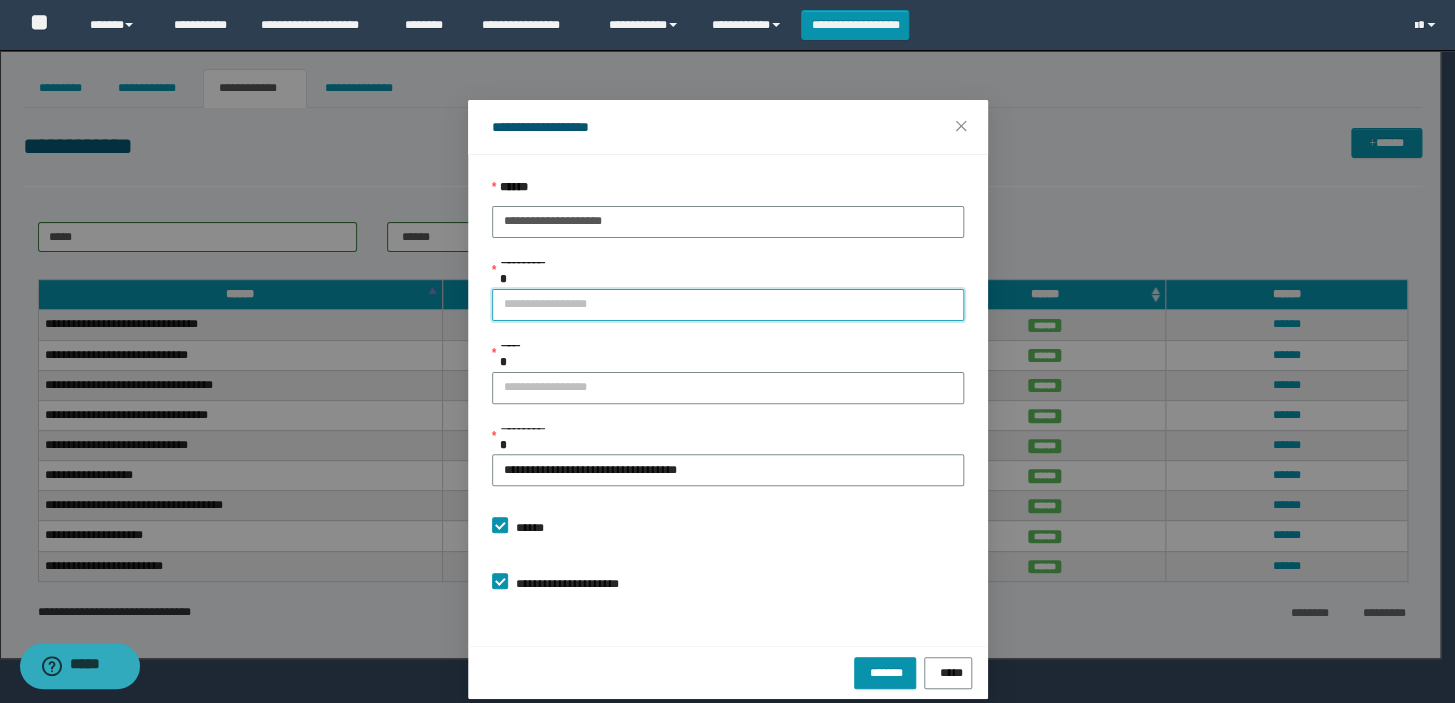 click on "**********" at bounding box center (728, 305) 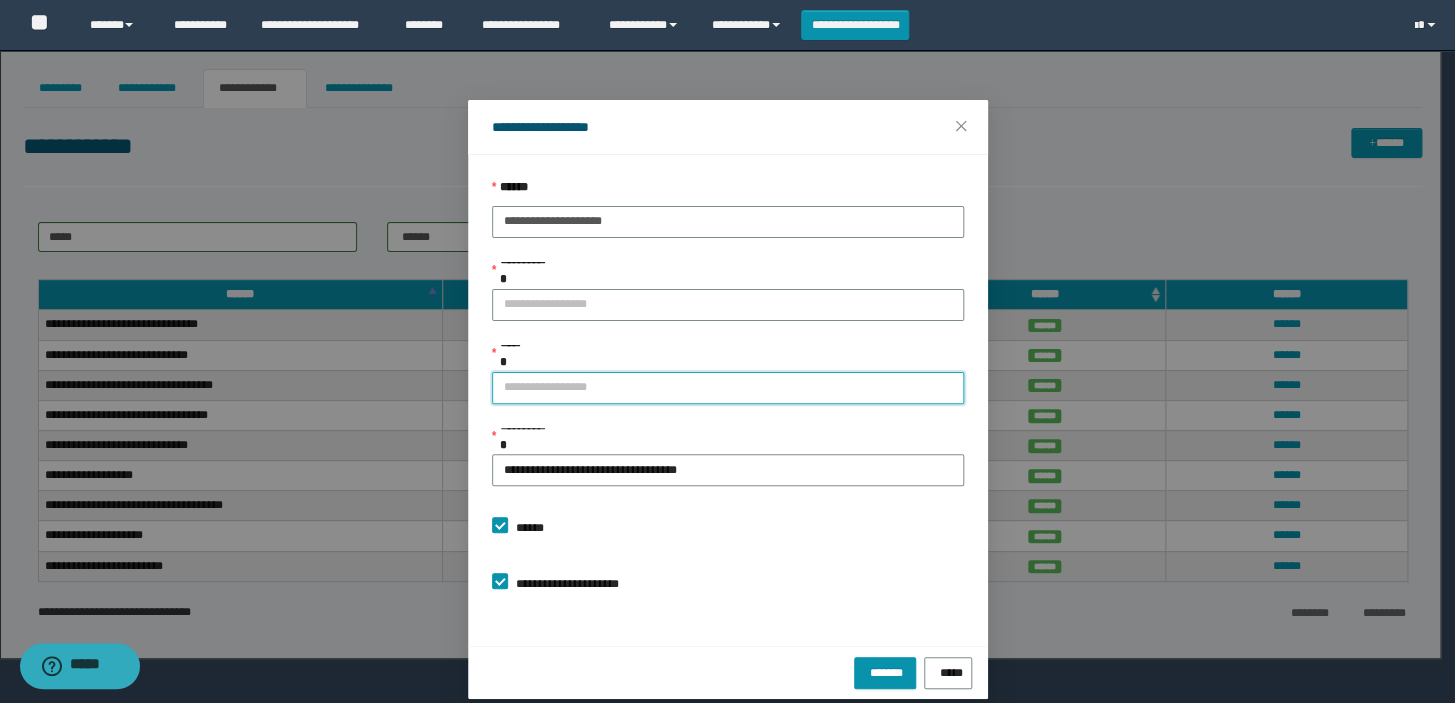 click on "******" at bounding box center (728, 388) 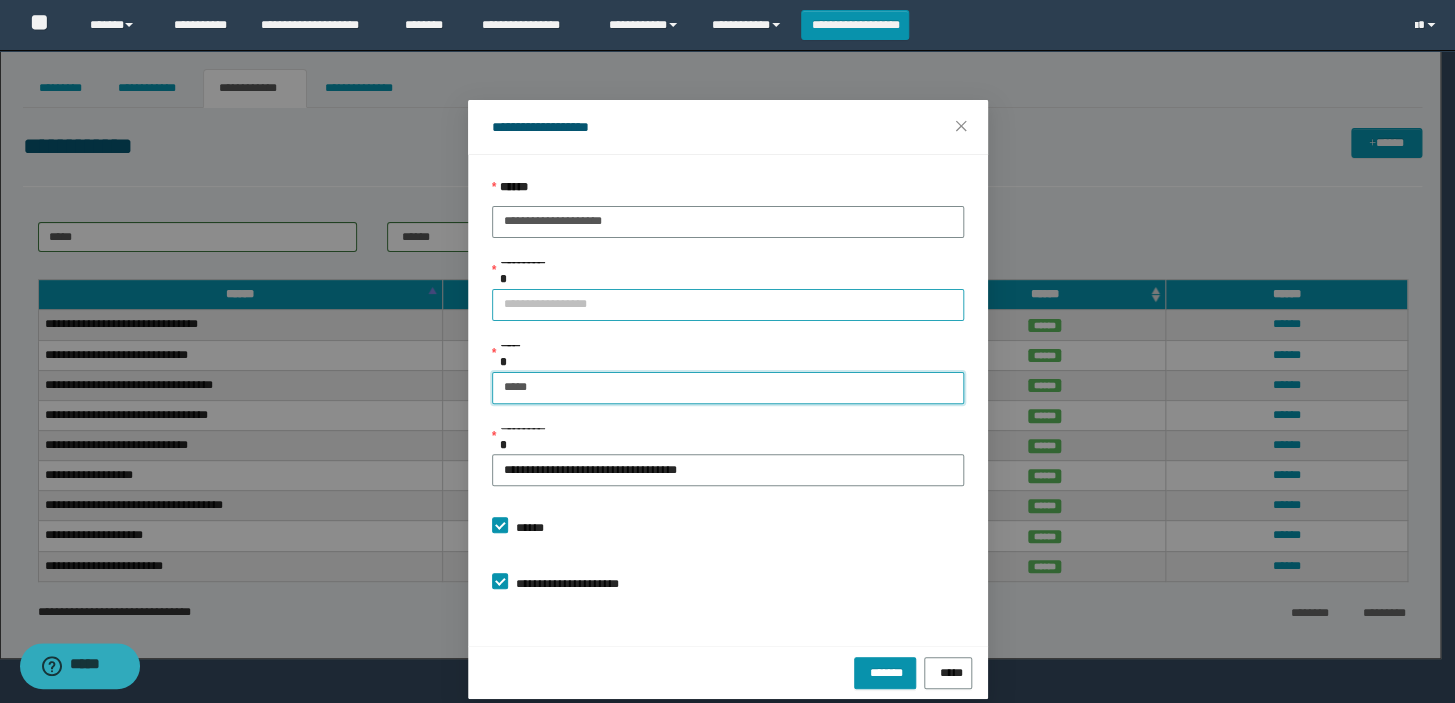 type on "*****" 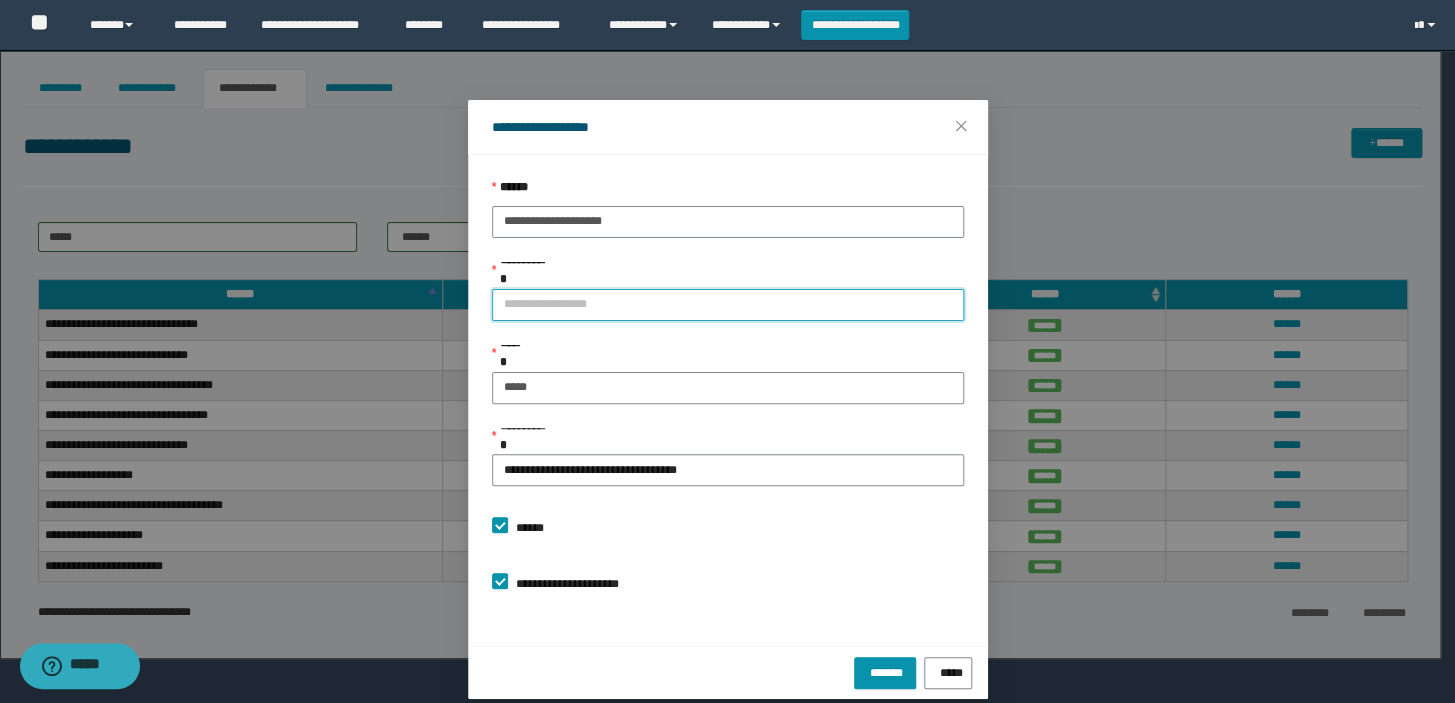 click on "**********" at bounding box center (728, 305) 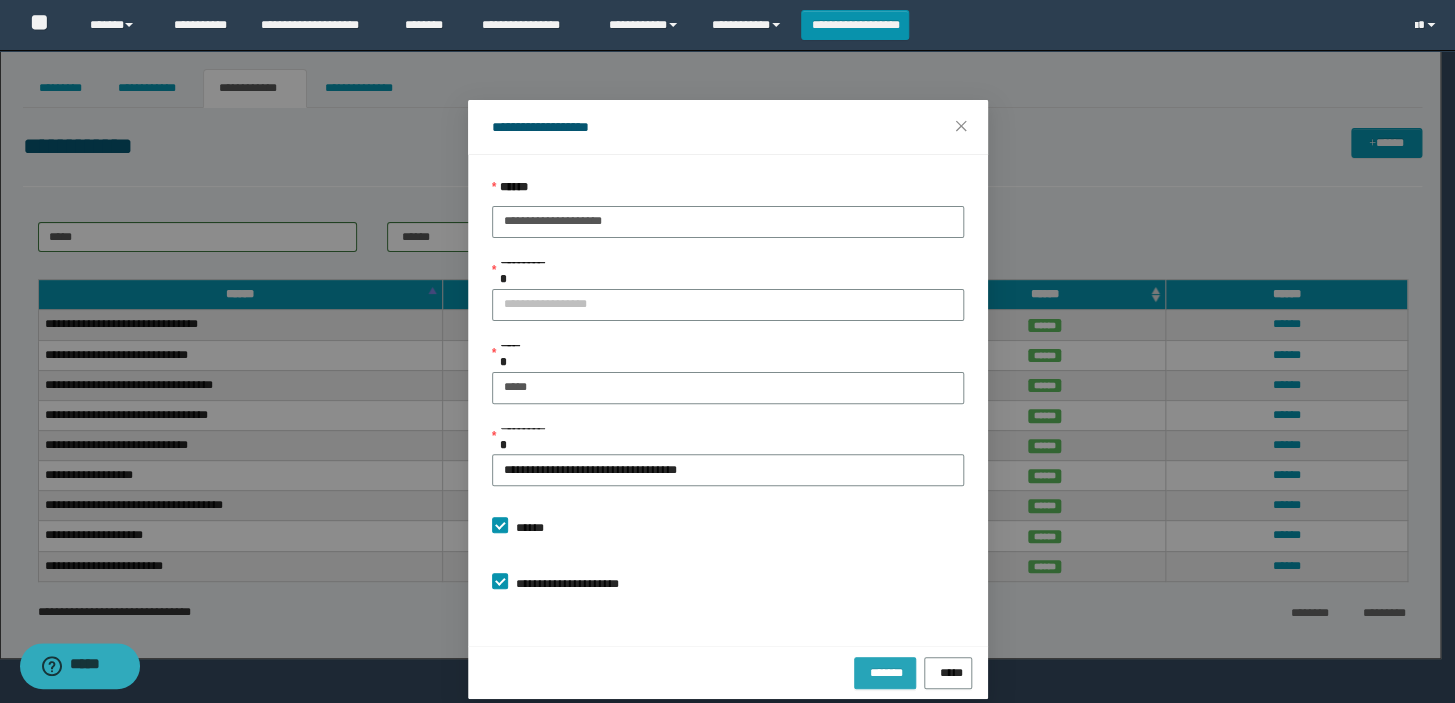 click on "*******" at bounding box center (885, 670) 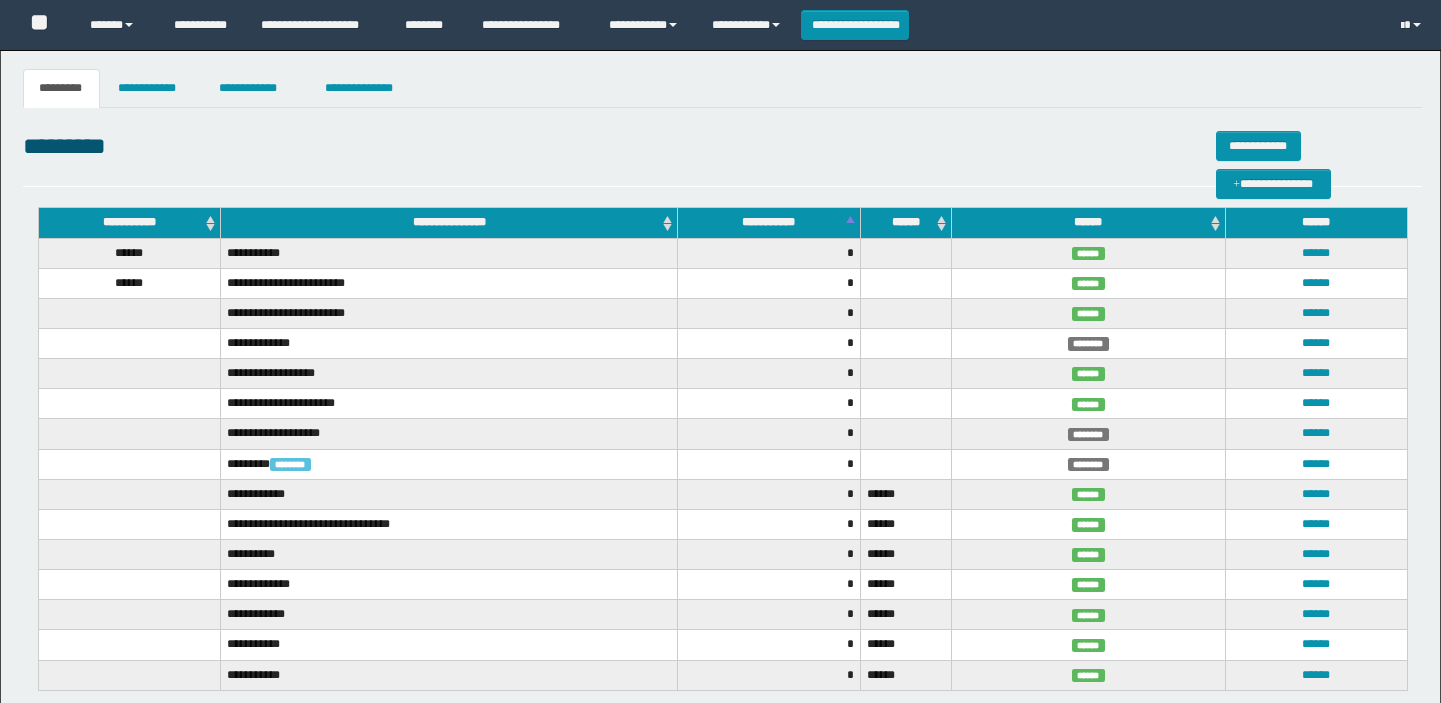 scroll, scrollTop: 0, scrollLeft: 0, axis: both 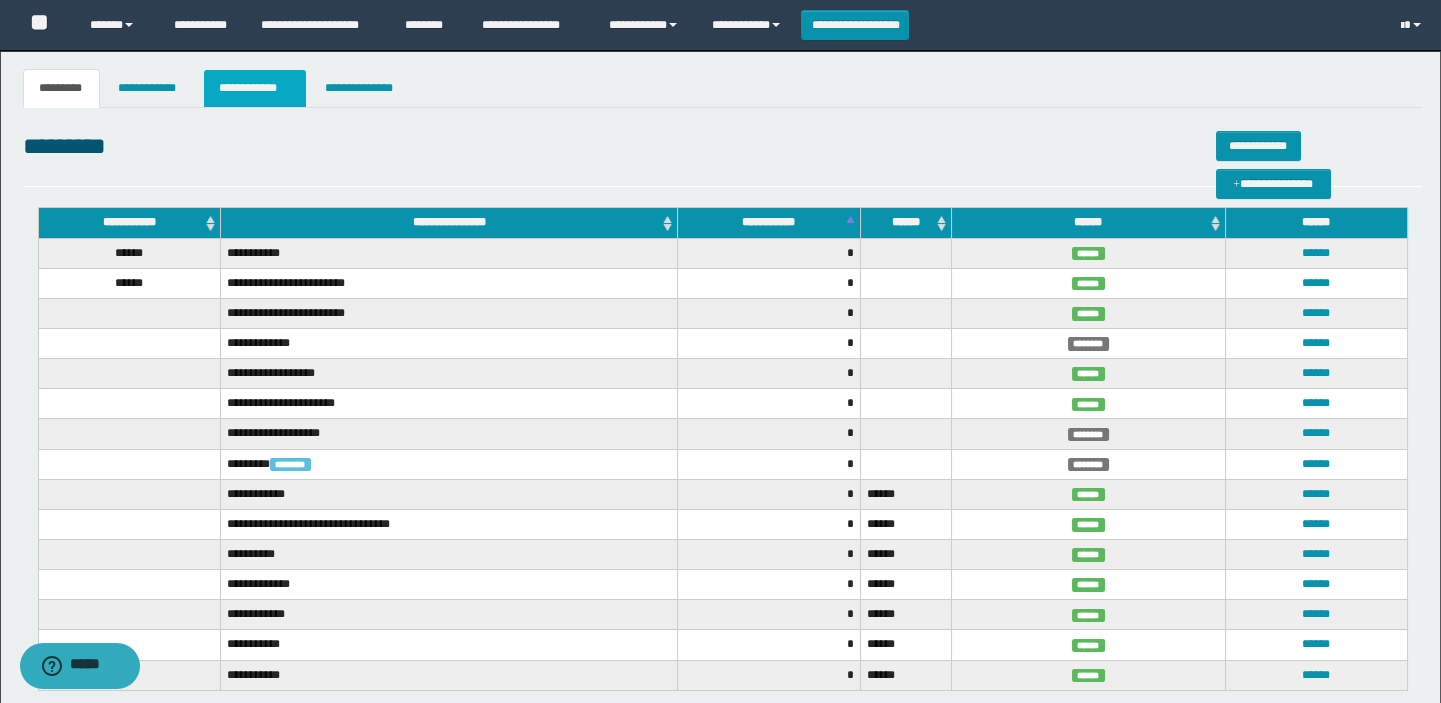 click on "**********" at bounding box center (255, 88) 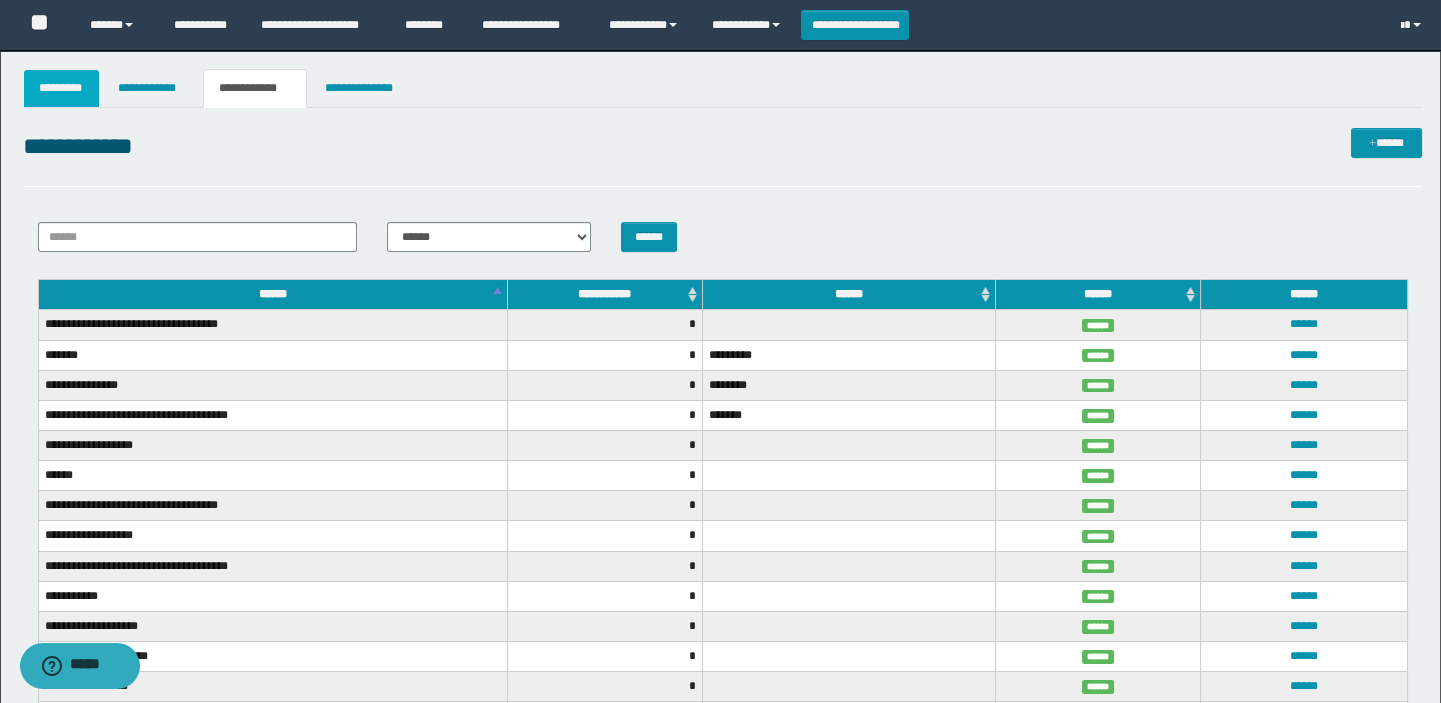 click on "*********" at bounding box center [62, 88] 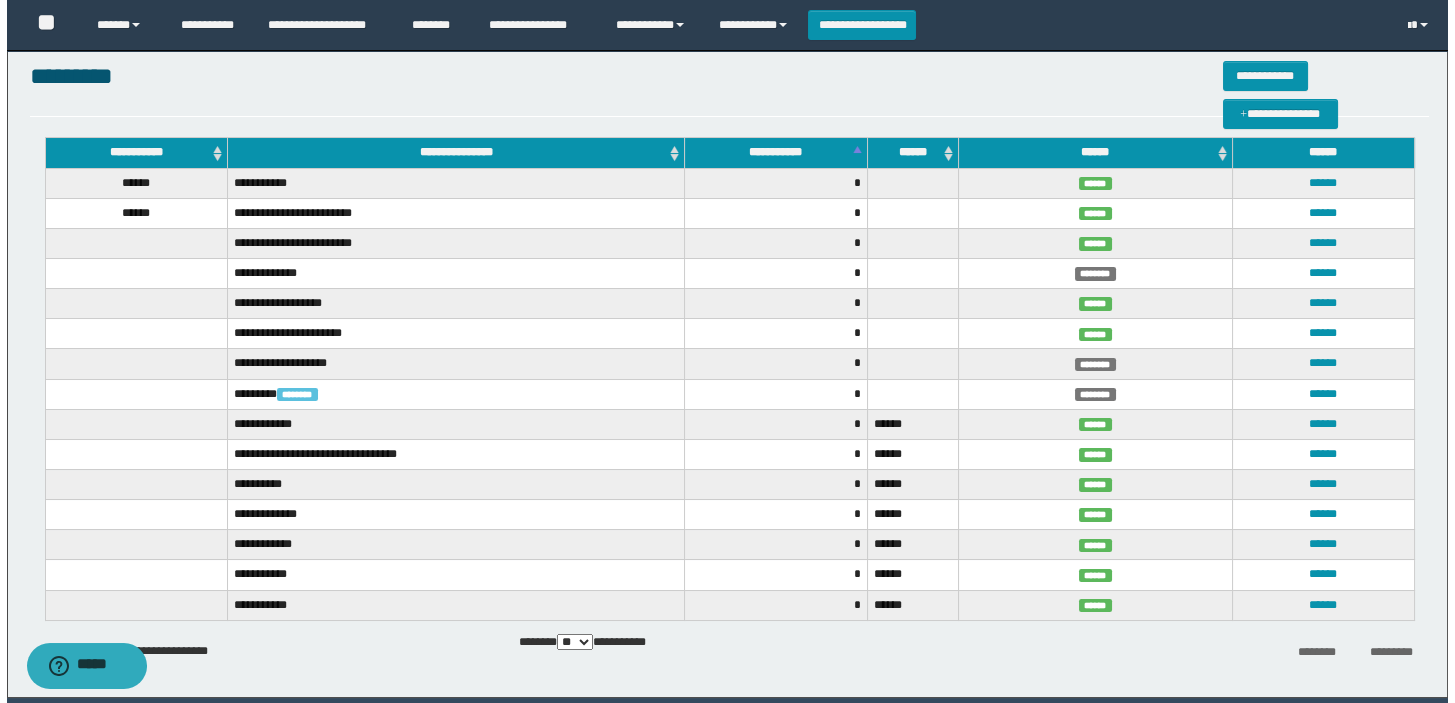 scroll, scrollTop: 0, scrollLeft: 0, axis: both 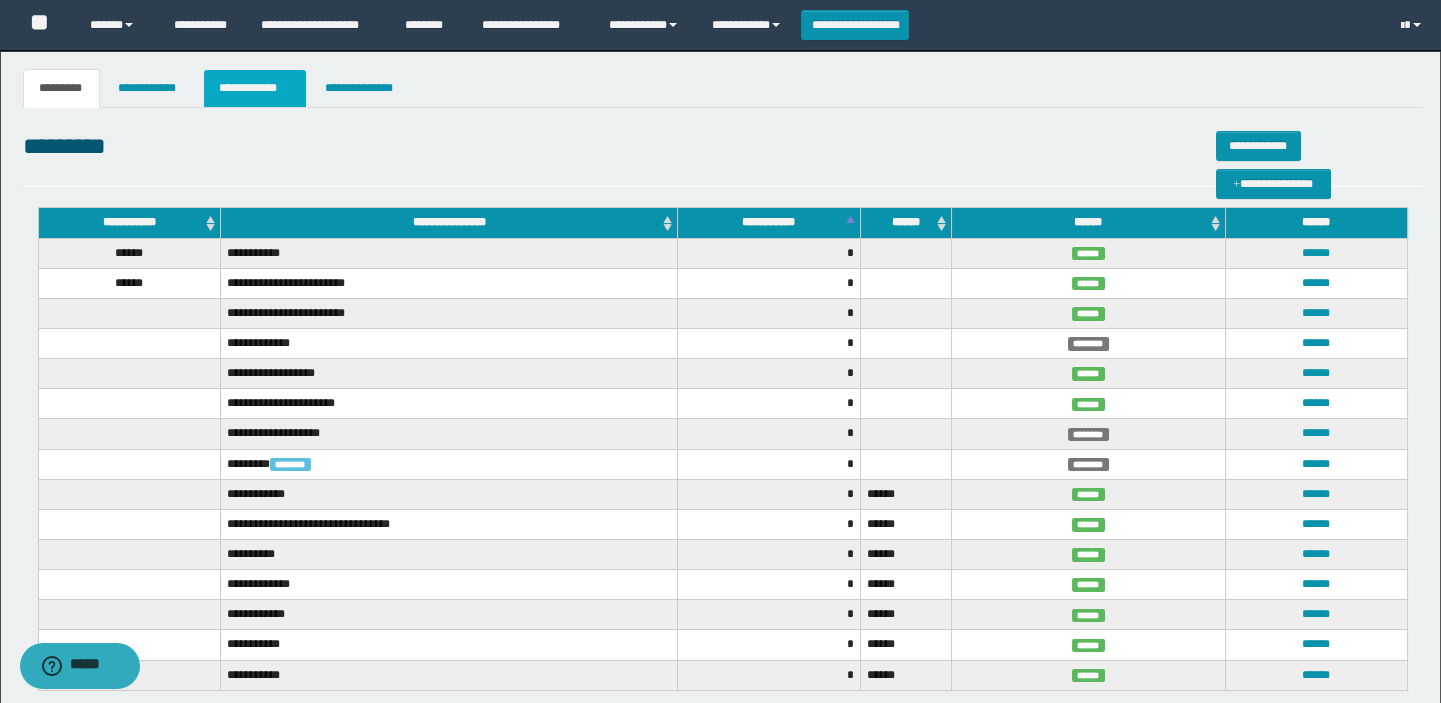 click on "**********" at bounding box center [255, 88] 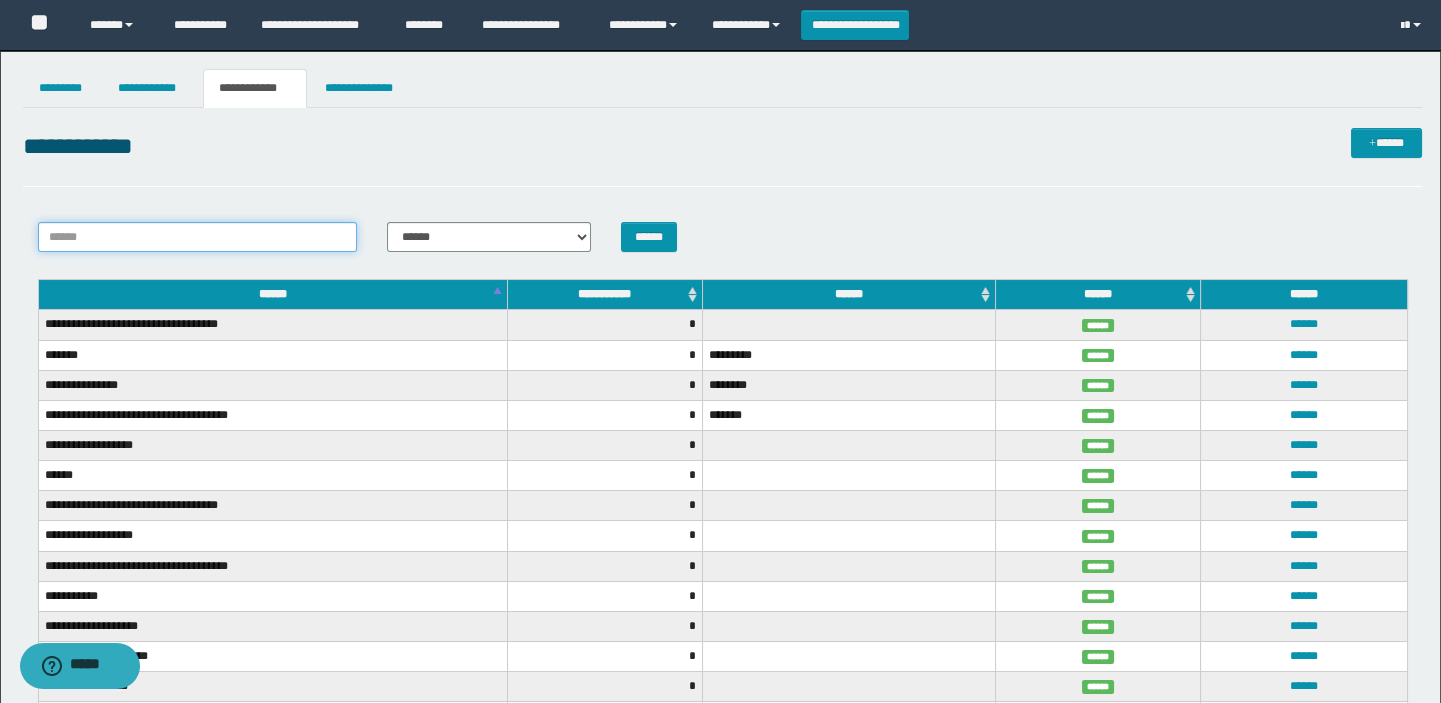 click on "******" at bounding box center [198, 237] 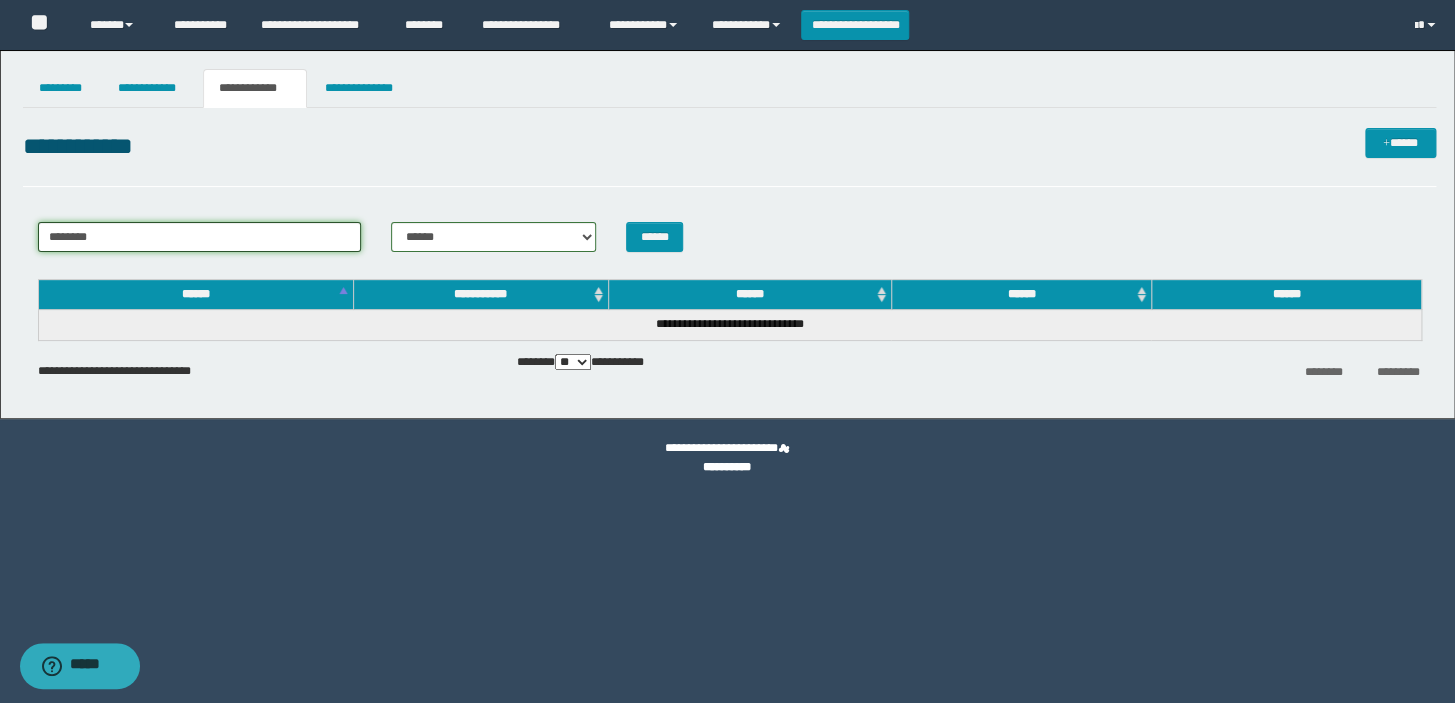 click on "********" at bounding box center [199, 237] 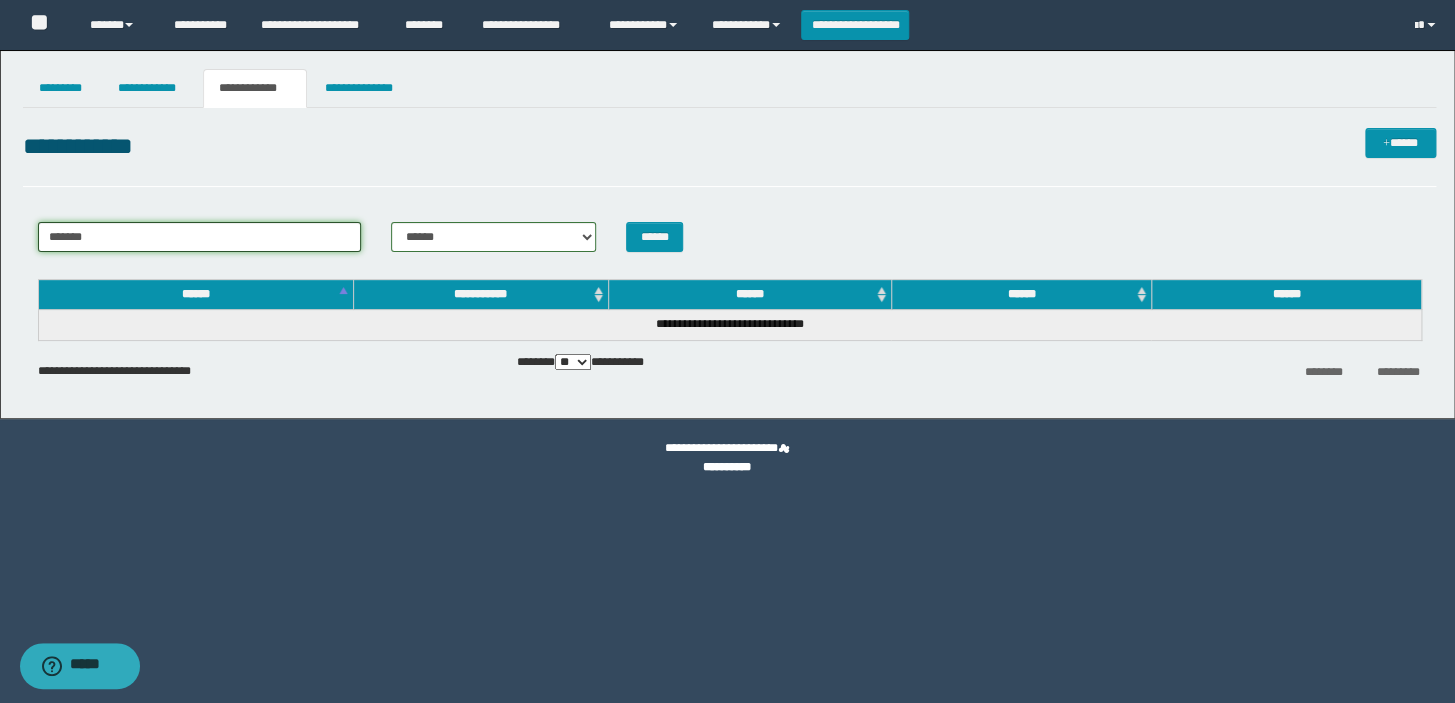 drag, startPoint x: 96, startPoint y: 236, endPoint x: 0, endPoint y: 219, distance: 97.49359 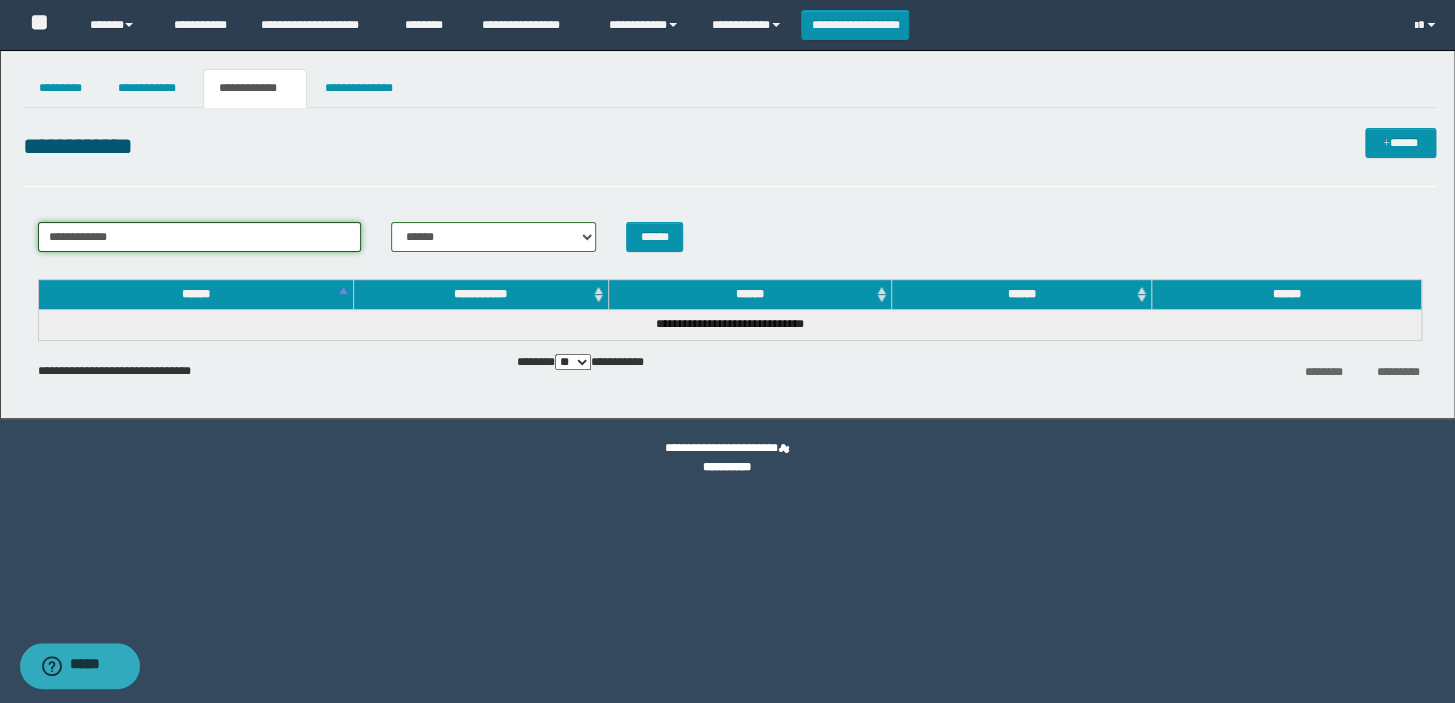 click on "**********" at bounding box center (199, 237) 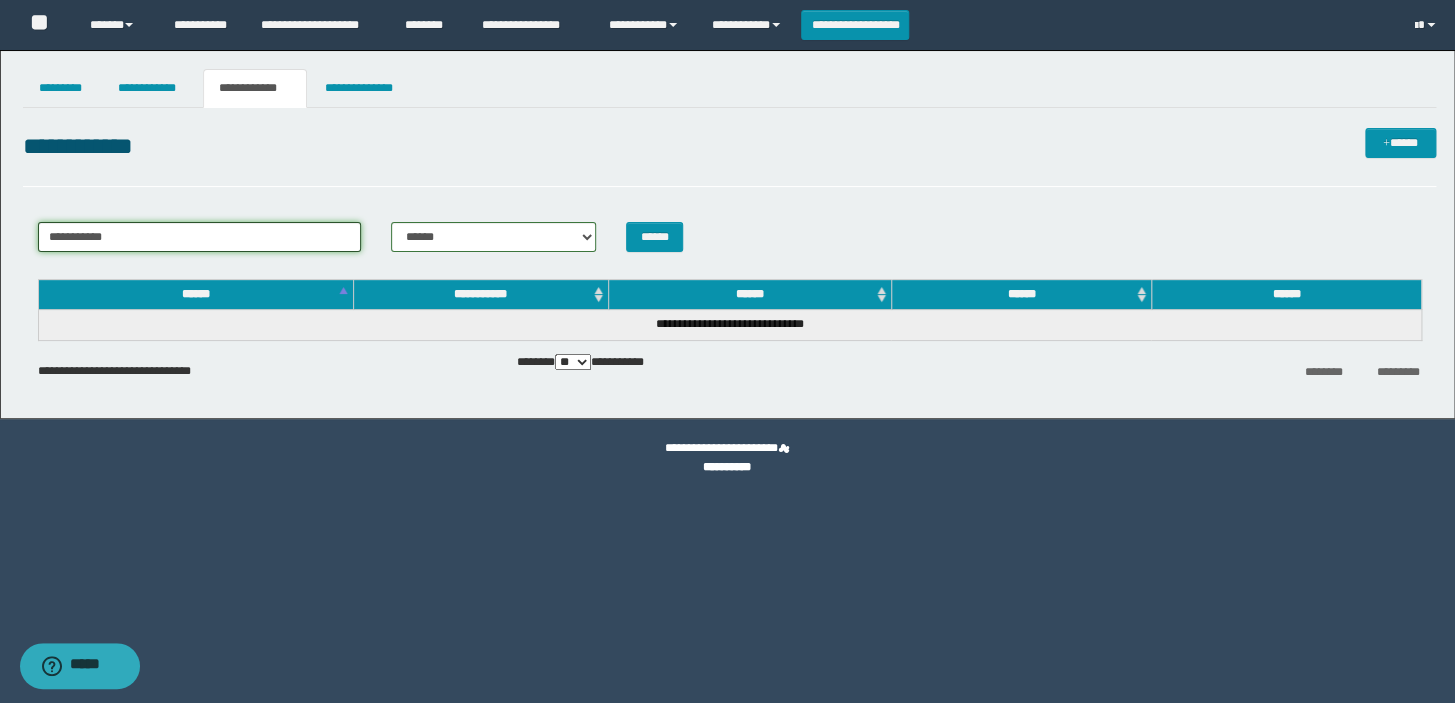 type on "**********" 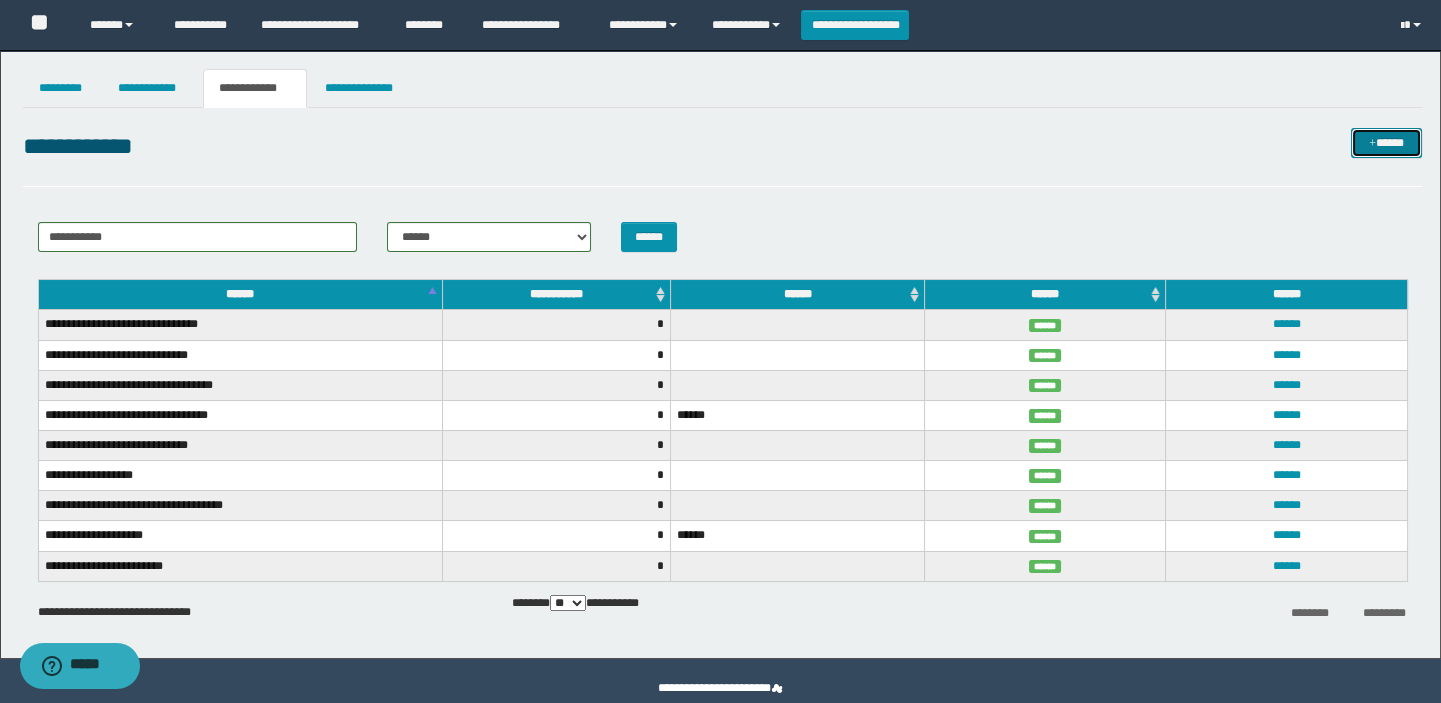 click on "*****" at bounding box center [1386, 143] 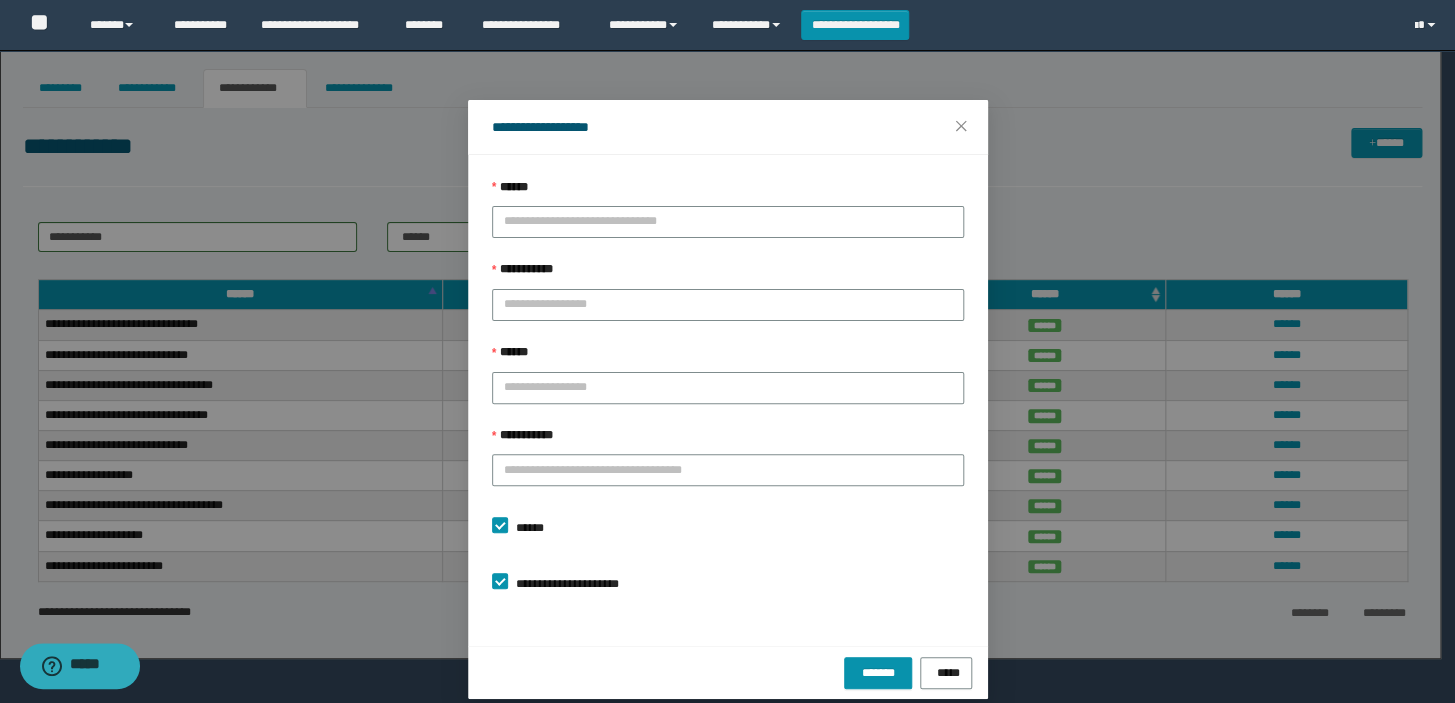 click on "**********" at bounding box center (727, 351) 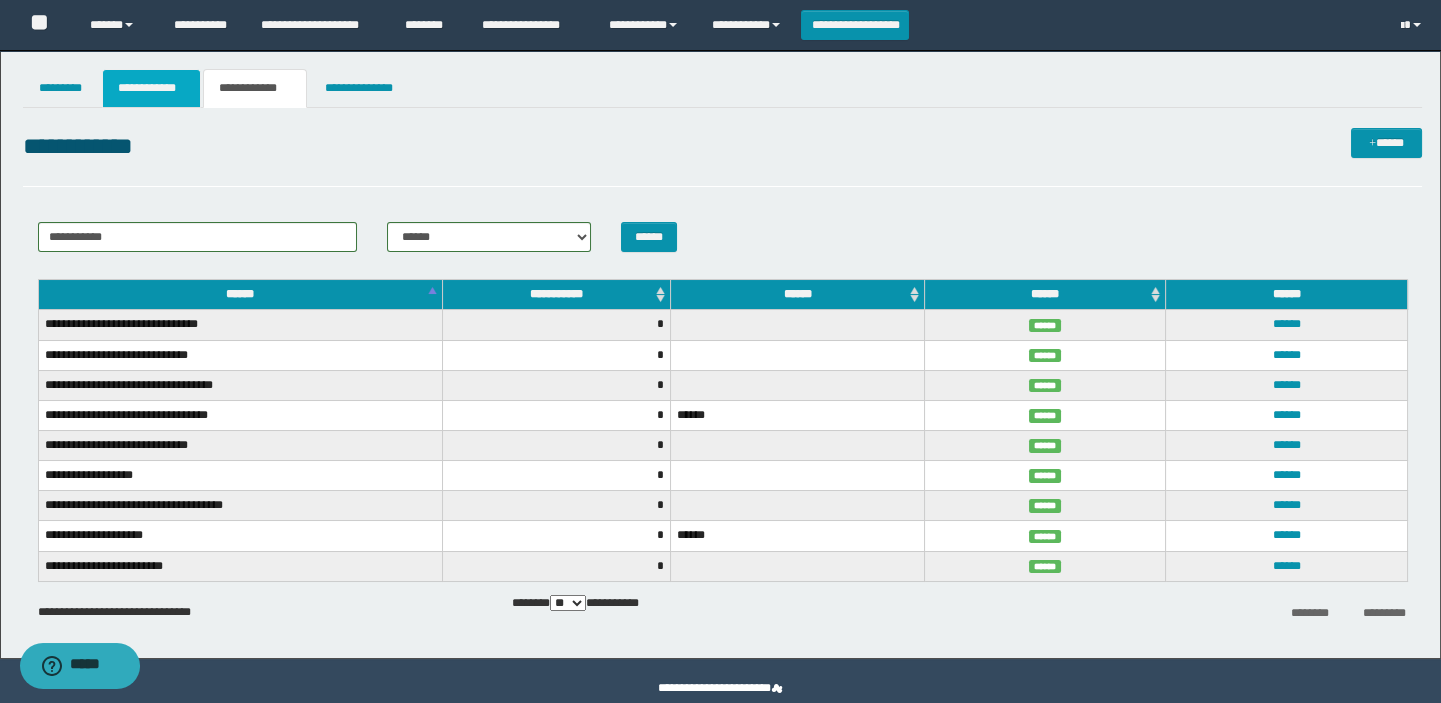 click on "**********" at bounding box center (151, 88) 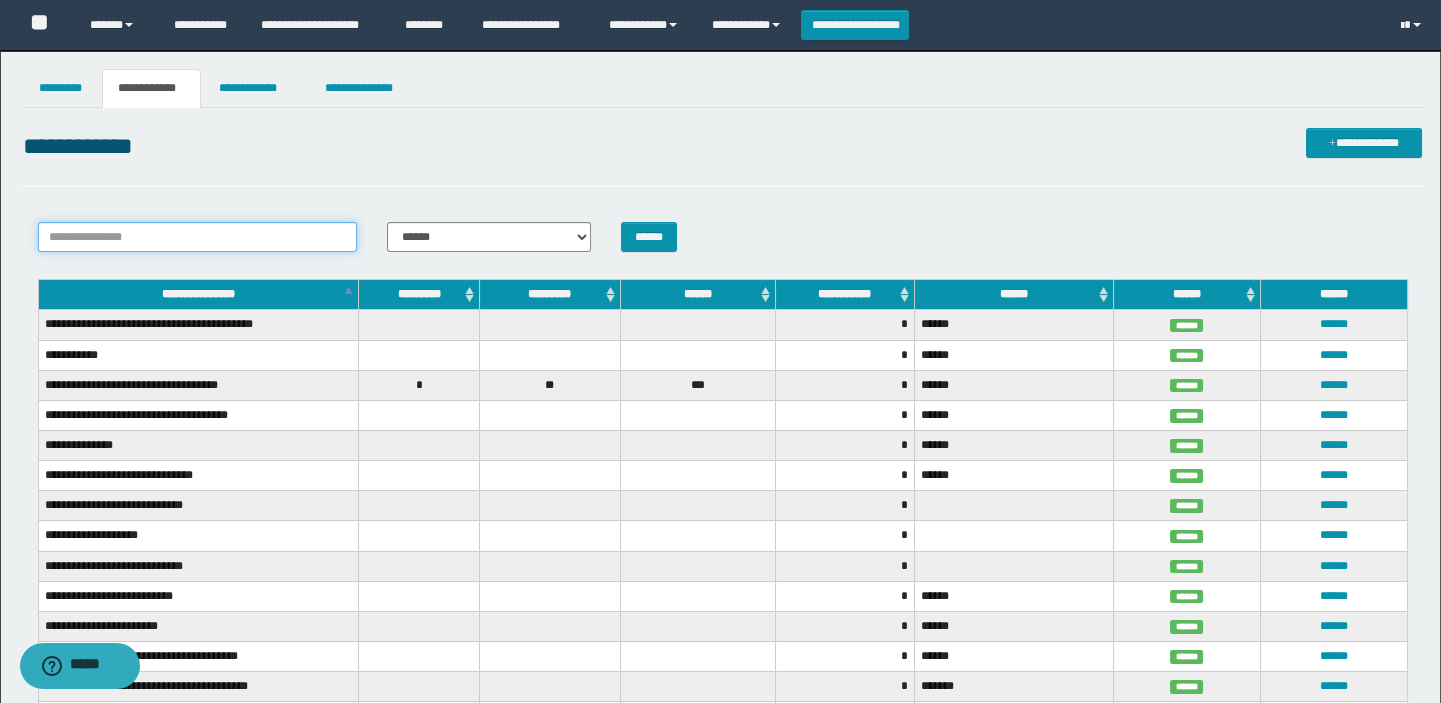 click on "**********" at bounding box center [198, 237] 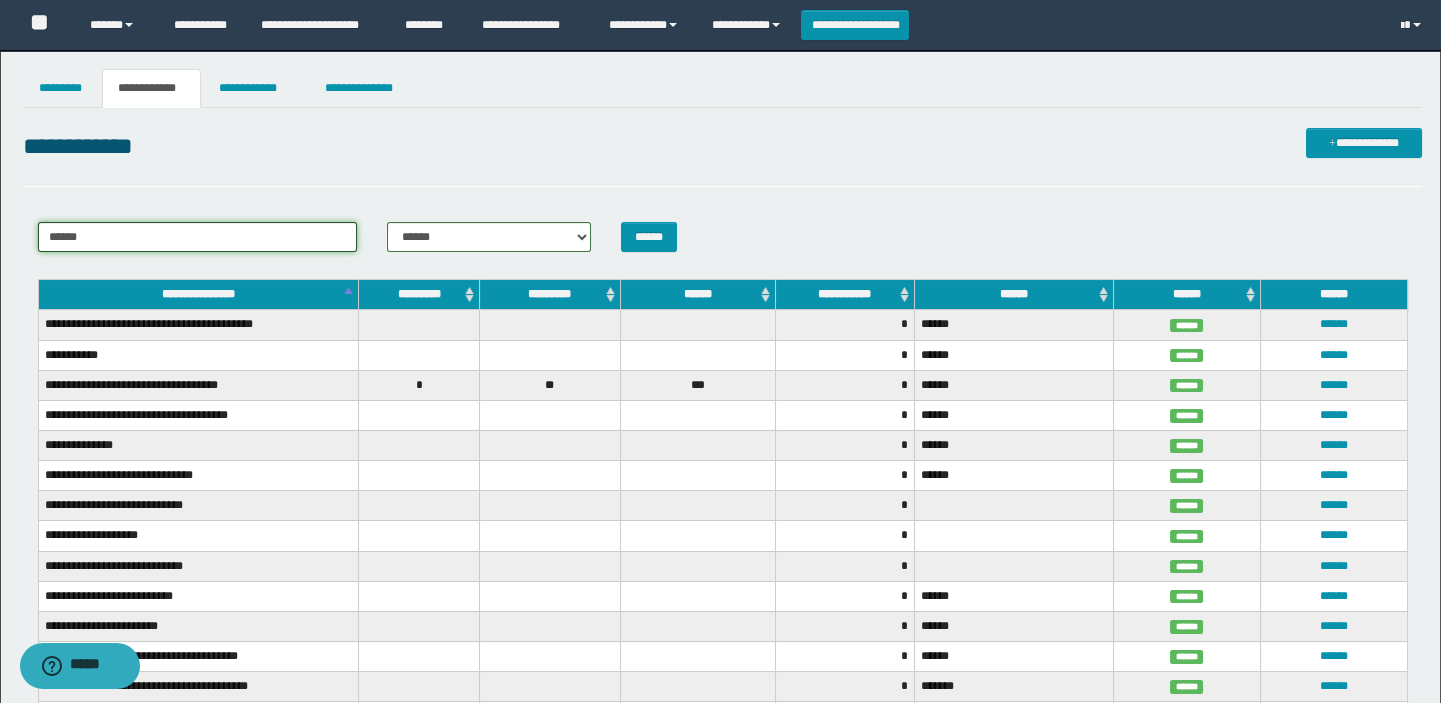 type on "******" 